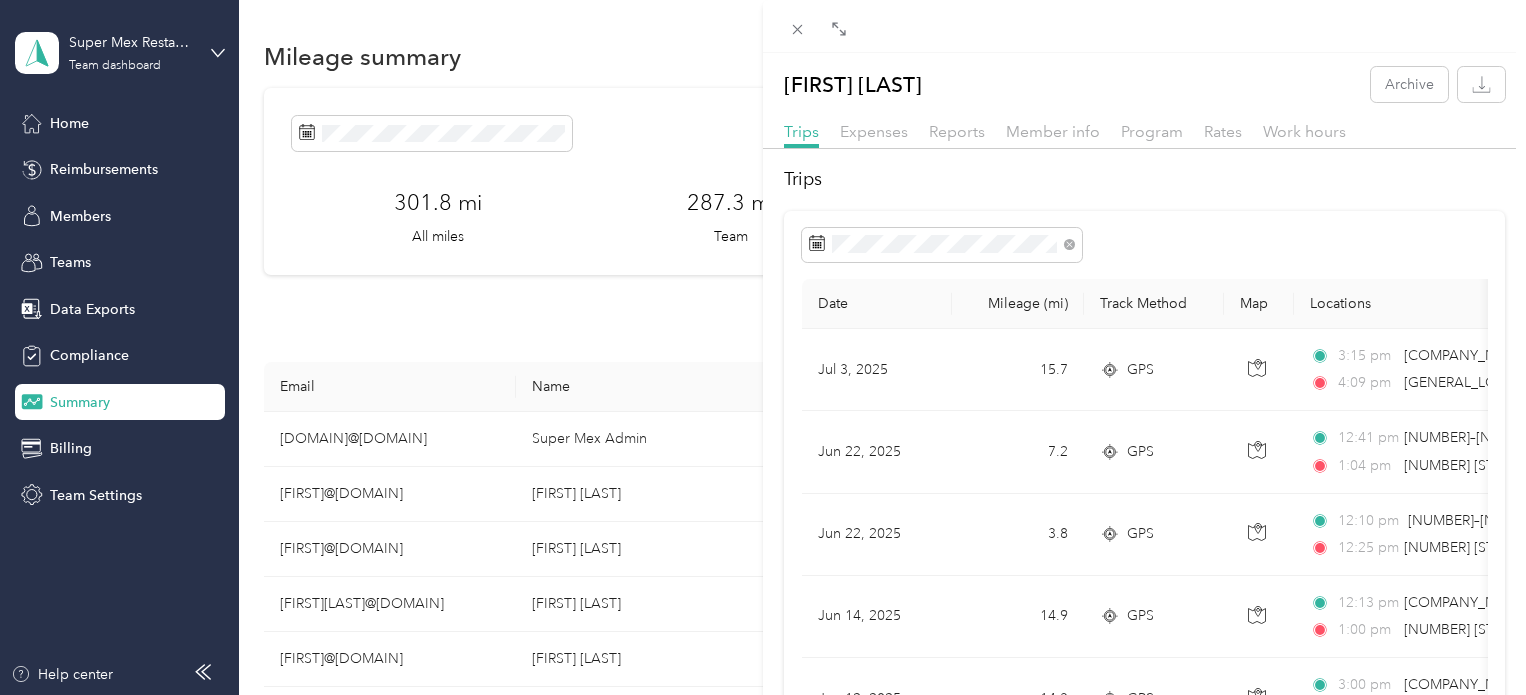 scroll, scrollTop: 0, scrollLeft: 0, axis: both 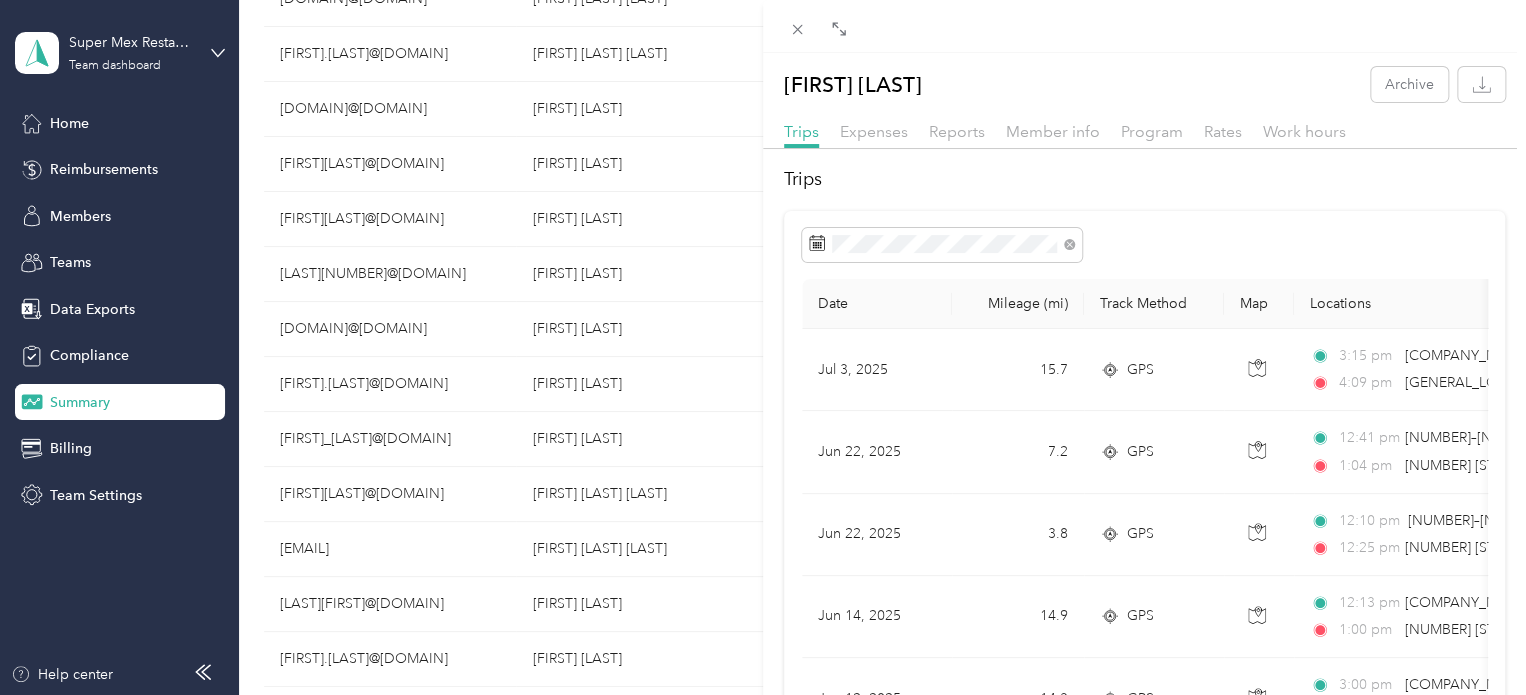 click on "Export 53.4 mi All miles 53.4 mi Team 0 mi Unclassified $0.00 Expenses [MONTH] [DAY], [YEAR] [NUMBER].[NUMBER] GPS [TIME] [COMPANY_NAME] [CITY] ([NUMBER] [STREET], [CITY], [STATE]) [TIME] [GENERAL_LOCATION], [STREET], [CITY], [COUNTY], [STATE], [POSTAL_CODE], [COUNTRY] $[PRICE] [CATEGORY]/ [CATEGORY] [MONTH] [DAY], [YEAR] [NUMBER].[NUMBER] GPS [TIME] [NUMBER]–[NUMBER] [STREET], [NEIGHBORHOOD], [CITY], [STATE] [TIME] [NUMBER] [STREET], [NEIGHBORHOOD], [CITY], [STATE] $[PRICE] [CATEGORY]/[CATEGORY] [MONTH] [DAY], [YEAR] [NUMBER].[NUMBER] GPS [TIME] [COMPANY_NAME] [CITY] ([NUMBER] [STREET], [CITY], [STATE]) [TIME] [NUMBER] [STREET], [NEIGHBORHOOD], [CITY], [STATE] $[PRICE] [CATEGORY]/[CATEGORY] [MONTH] [DAY], [YEAR] [NUMBER].[NUMBER] GPS [TIME] [COMPANY_NAME] [CITY] ([NUMBER] [STREET], [CITY], [STATE]) [TIME] $[PRICE] [CATEGORY]/[CATEGORY] [MONTH] [DAY], [YEAR] [NUMBER].[NUMBER] GPS [TIME]" at bounding box center (763, 347) 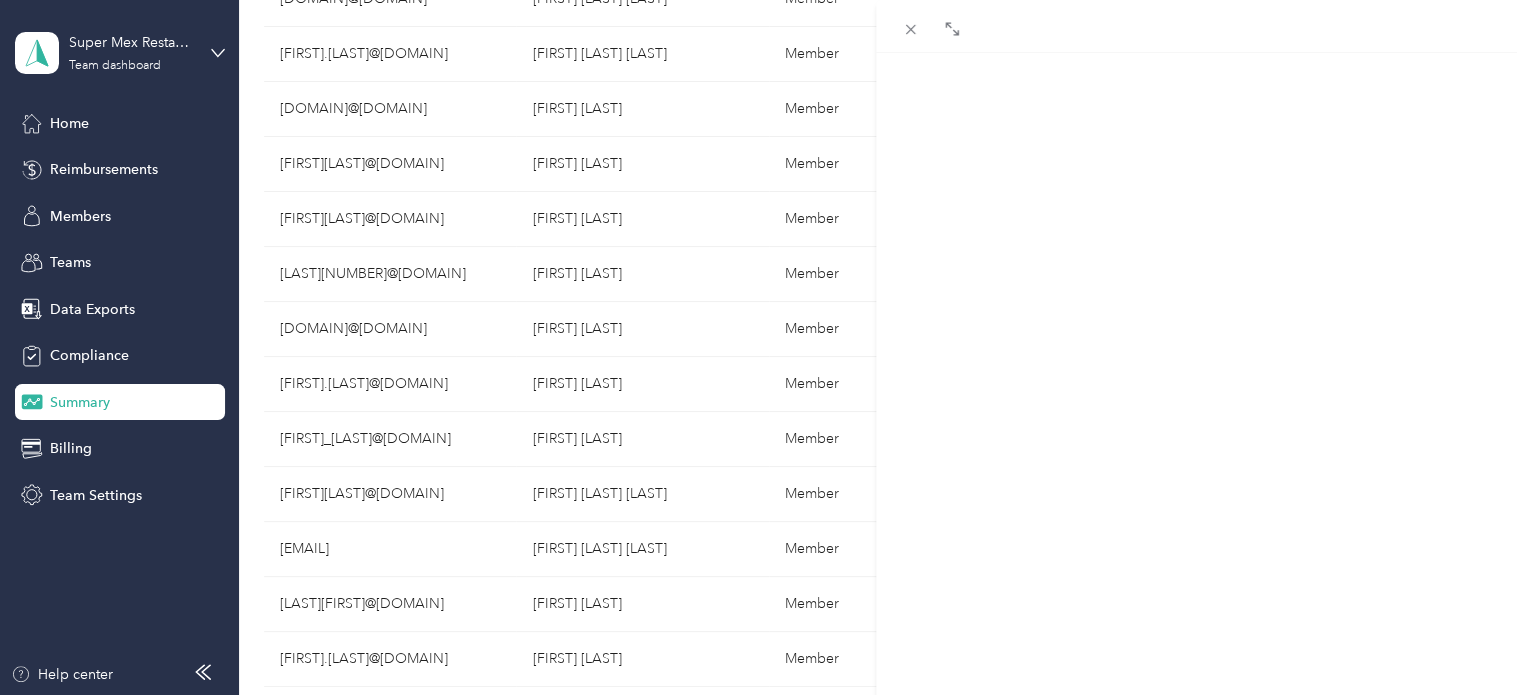 click at bounding box center (763, 347) 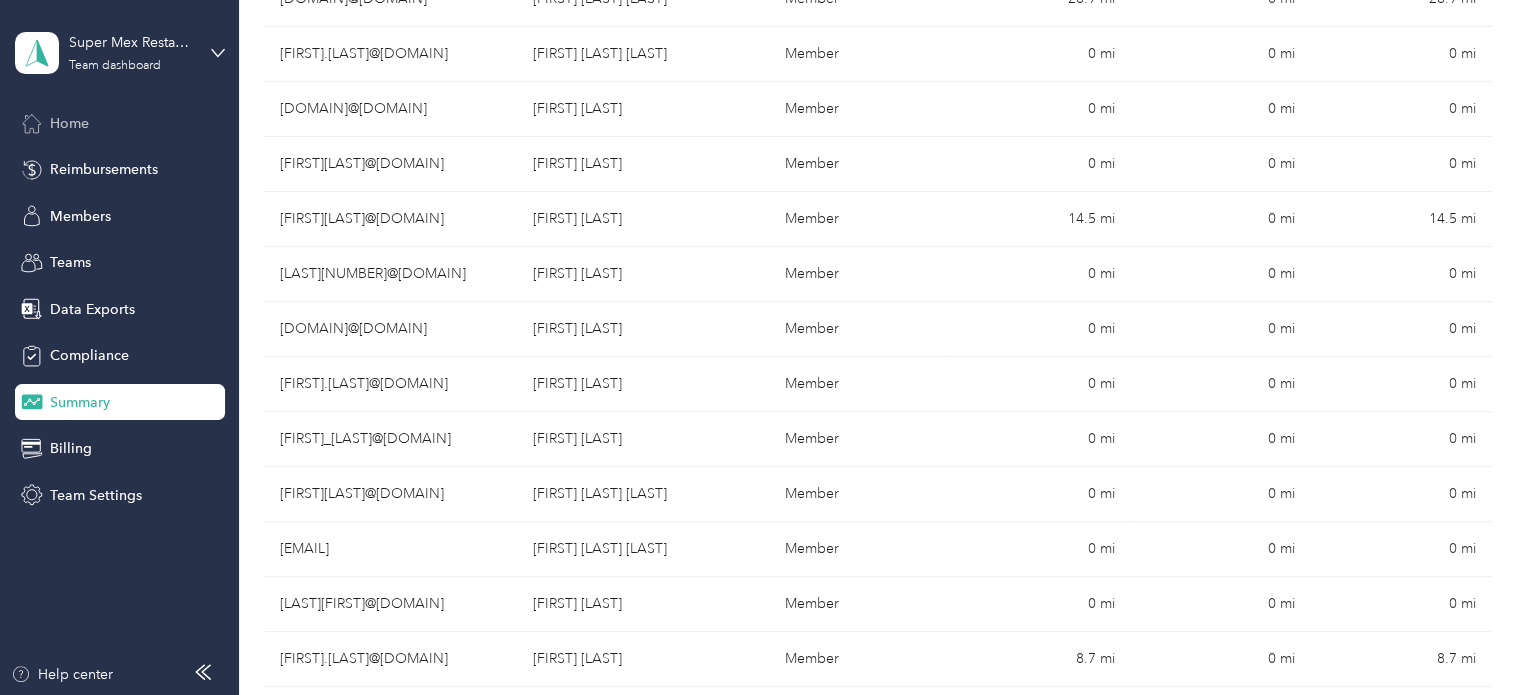 click on "Home" at bounding box center (69, 123) 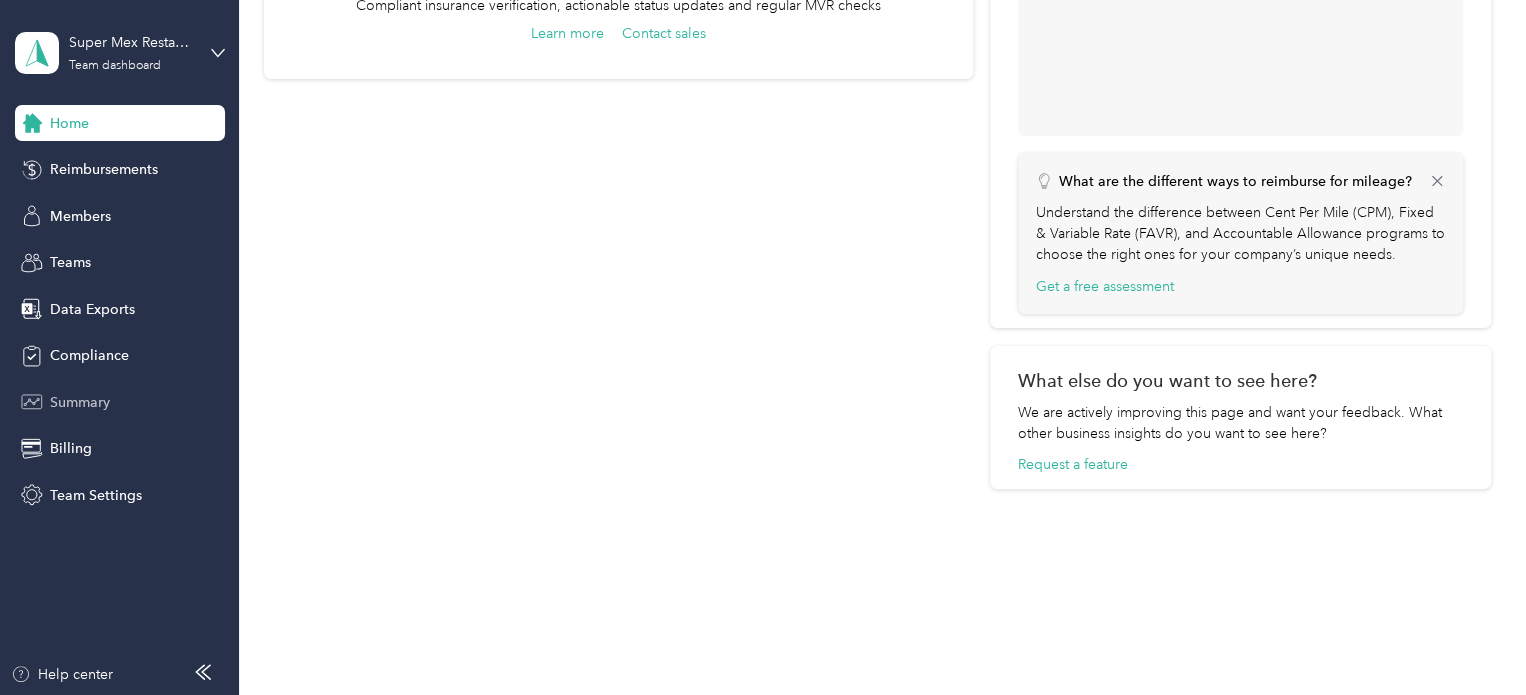 click on "Summary" at bounding box center [80, 402] 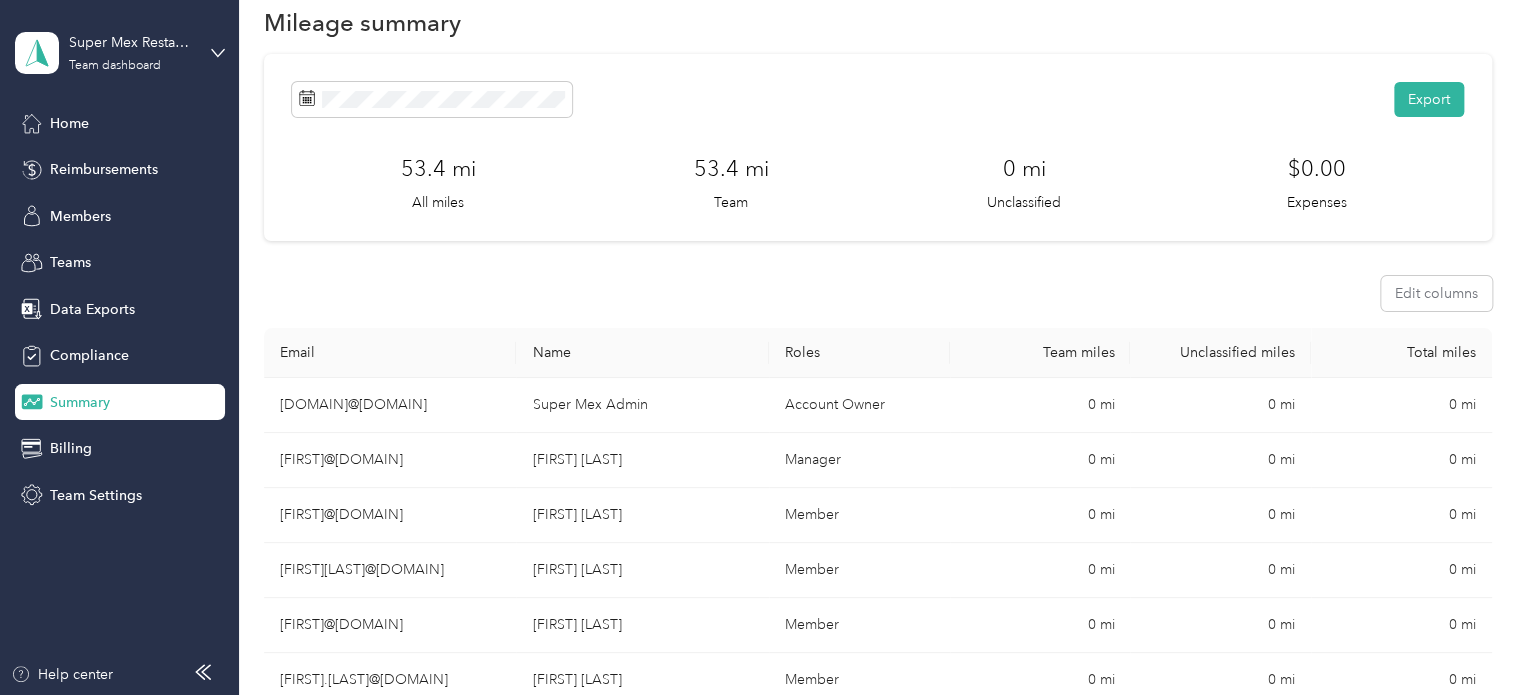scroll, scrollTop: 0, scrollLeft: 0, axis: both 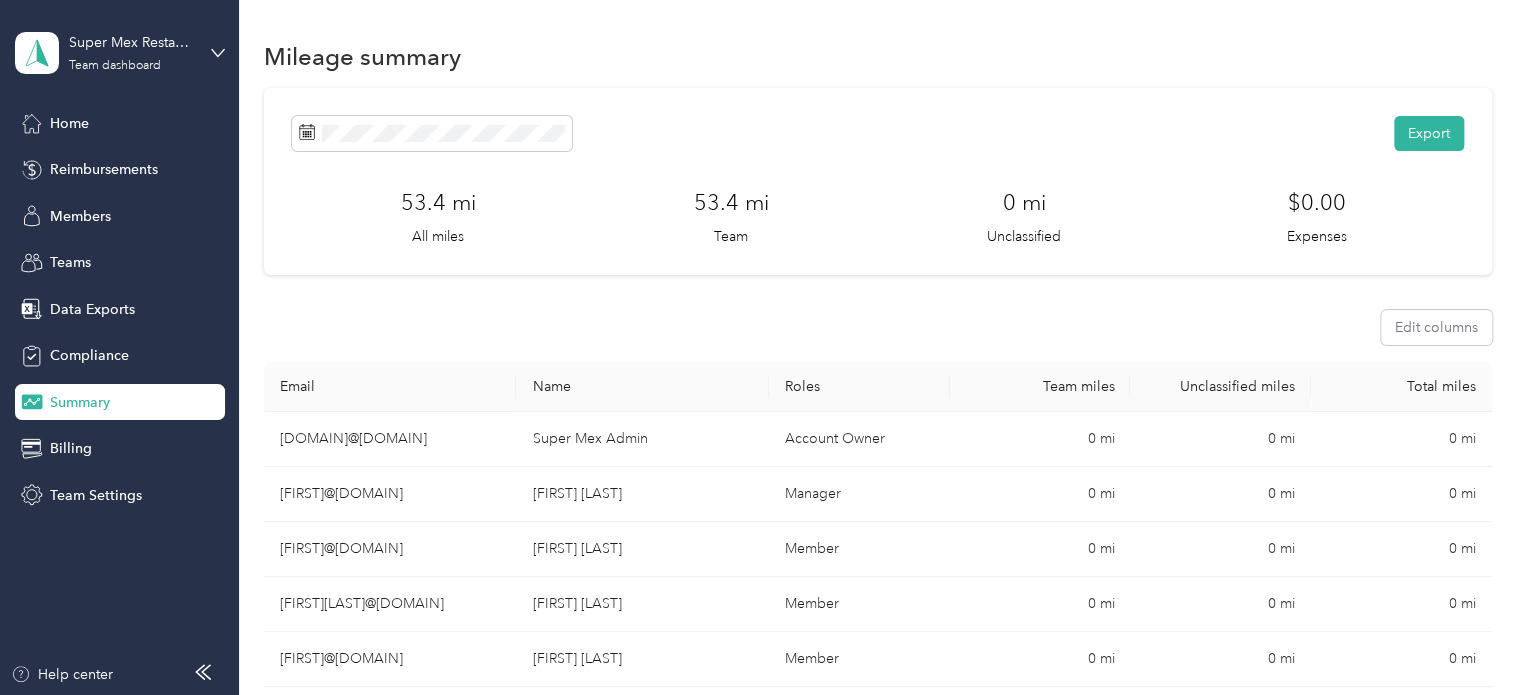 click on "Export 53.4 mi All miles 53.4 mi Team 0 mi Unclassified $0.00 Expenses" at bounding box center (878, 181) 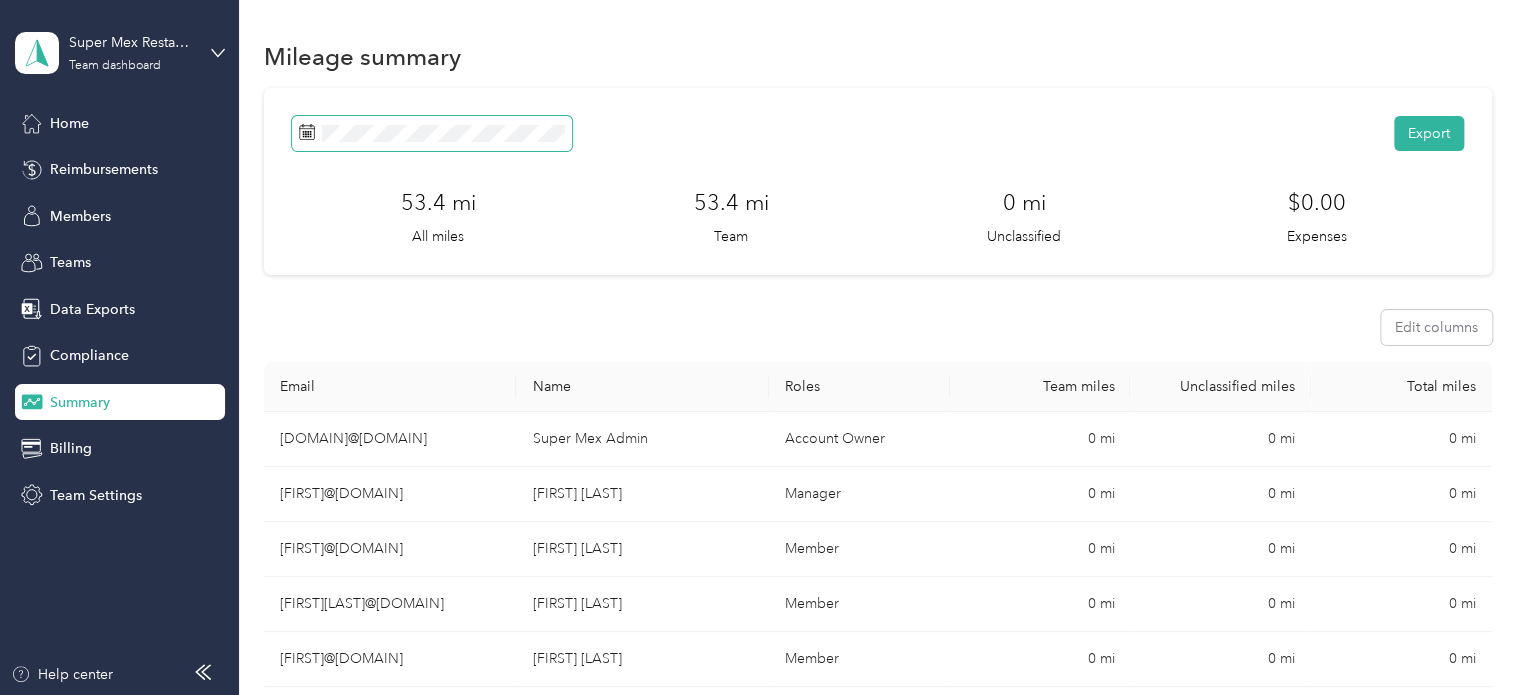 click at bounding box center [432, 133] 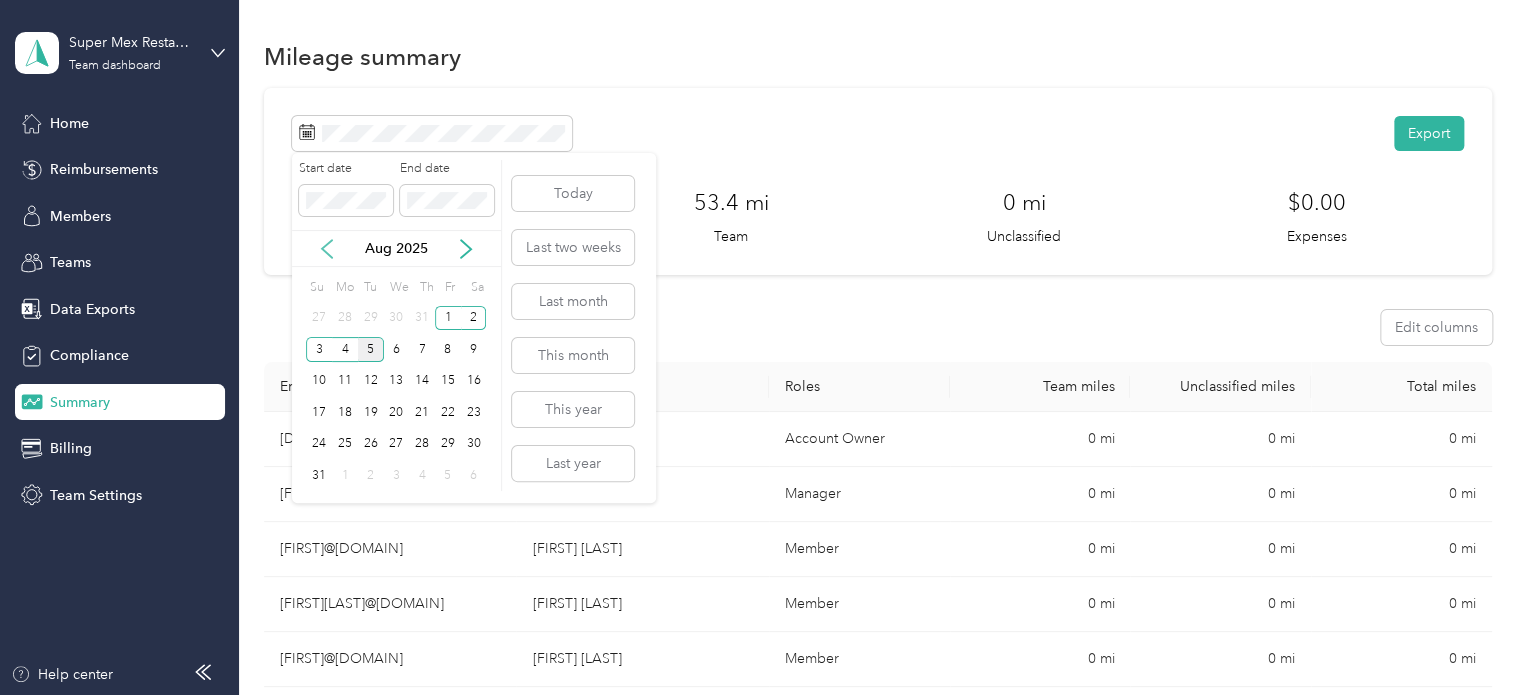 click 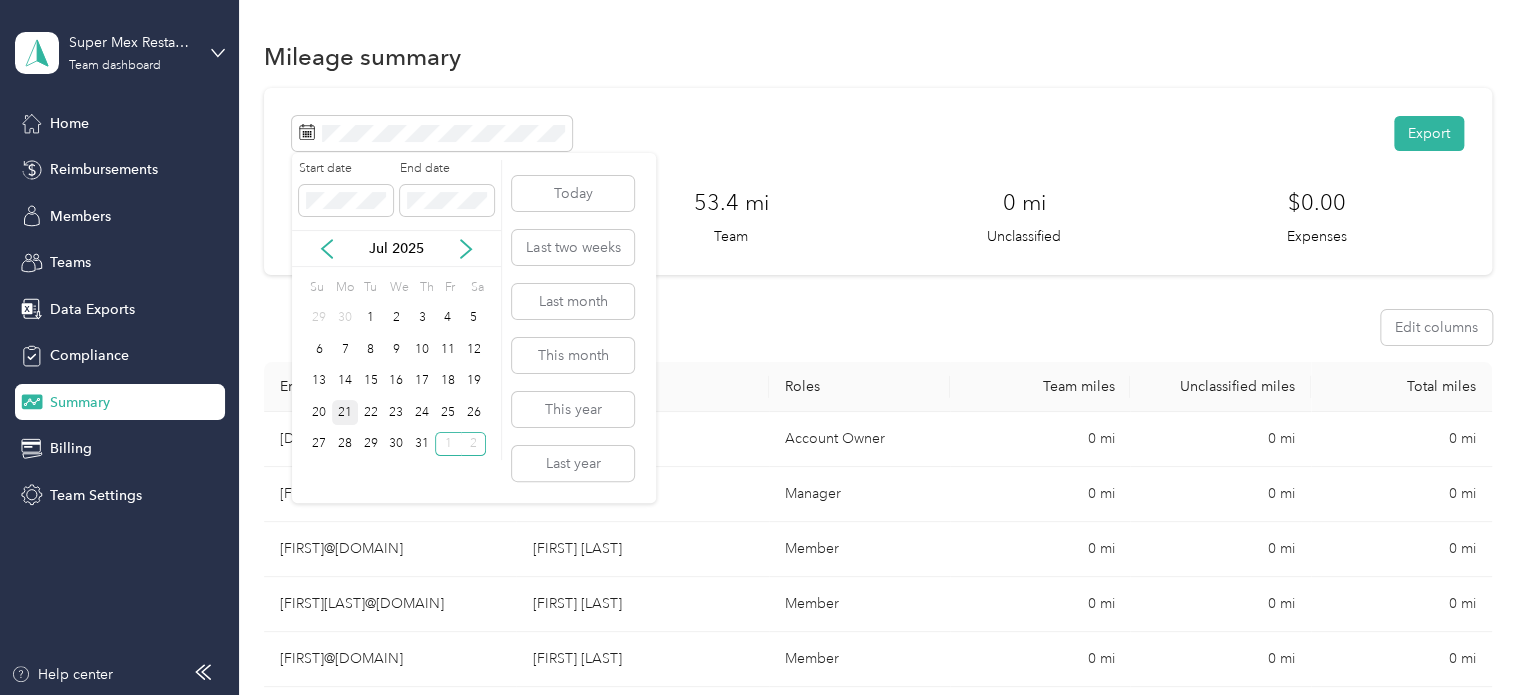click on "21" at bounding box center (345, 412) 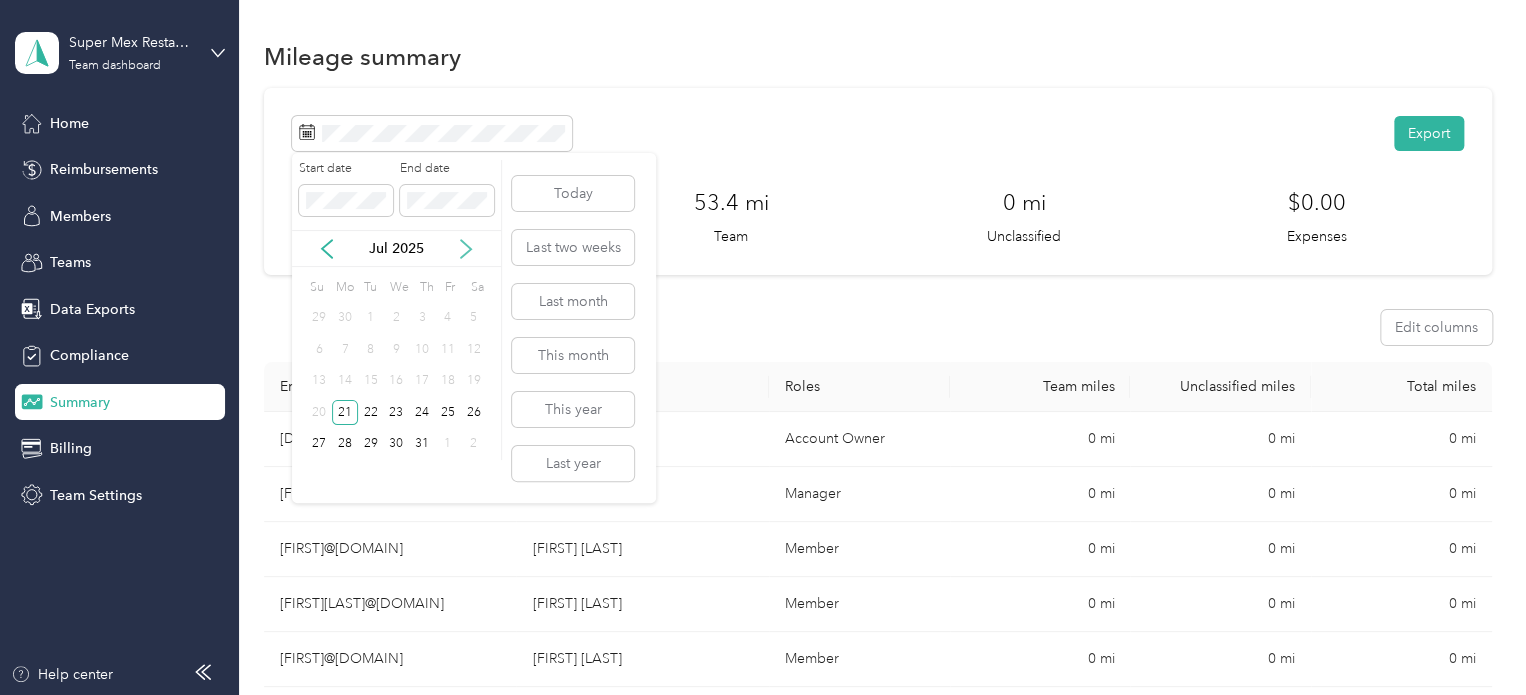 click 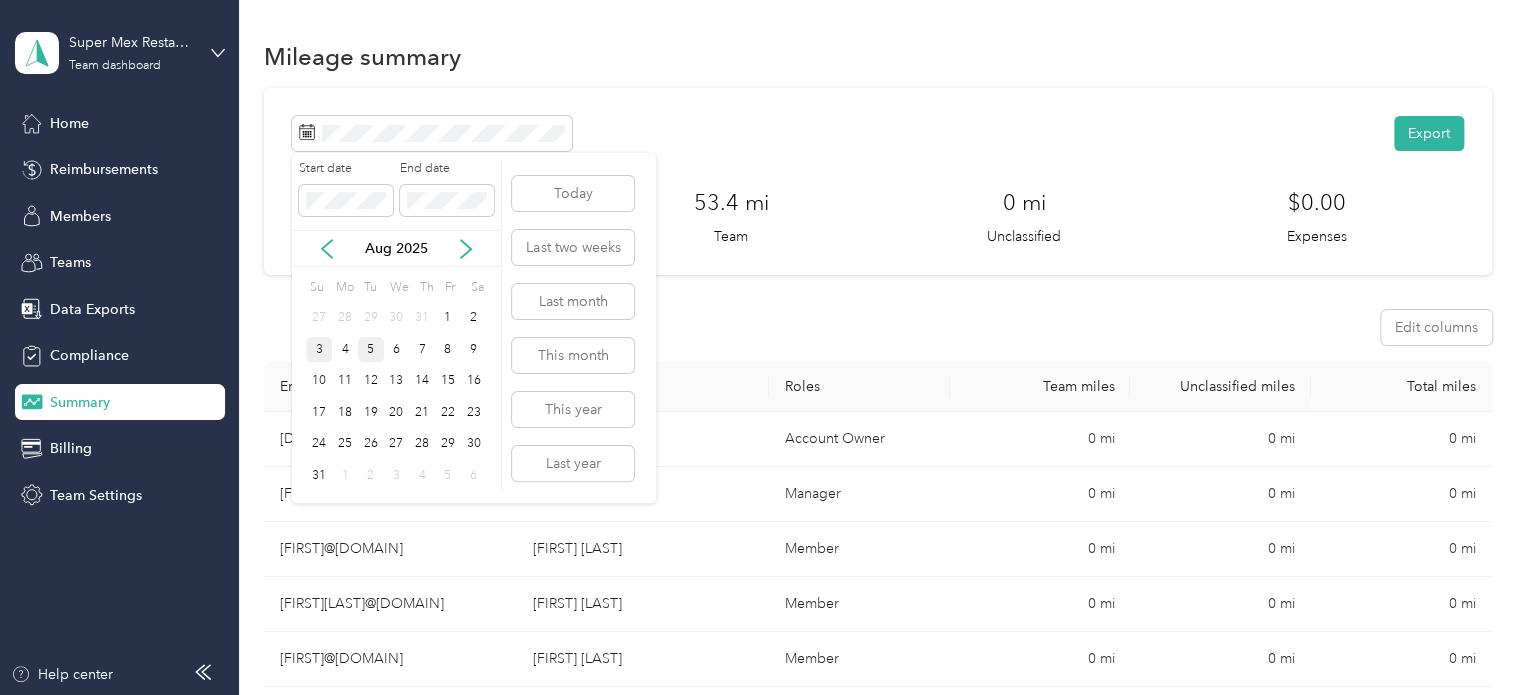 click on "3" at bounding box center [319, 349] 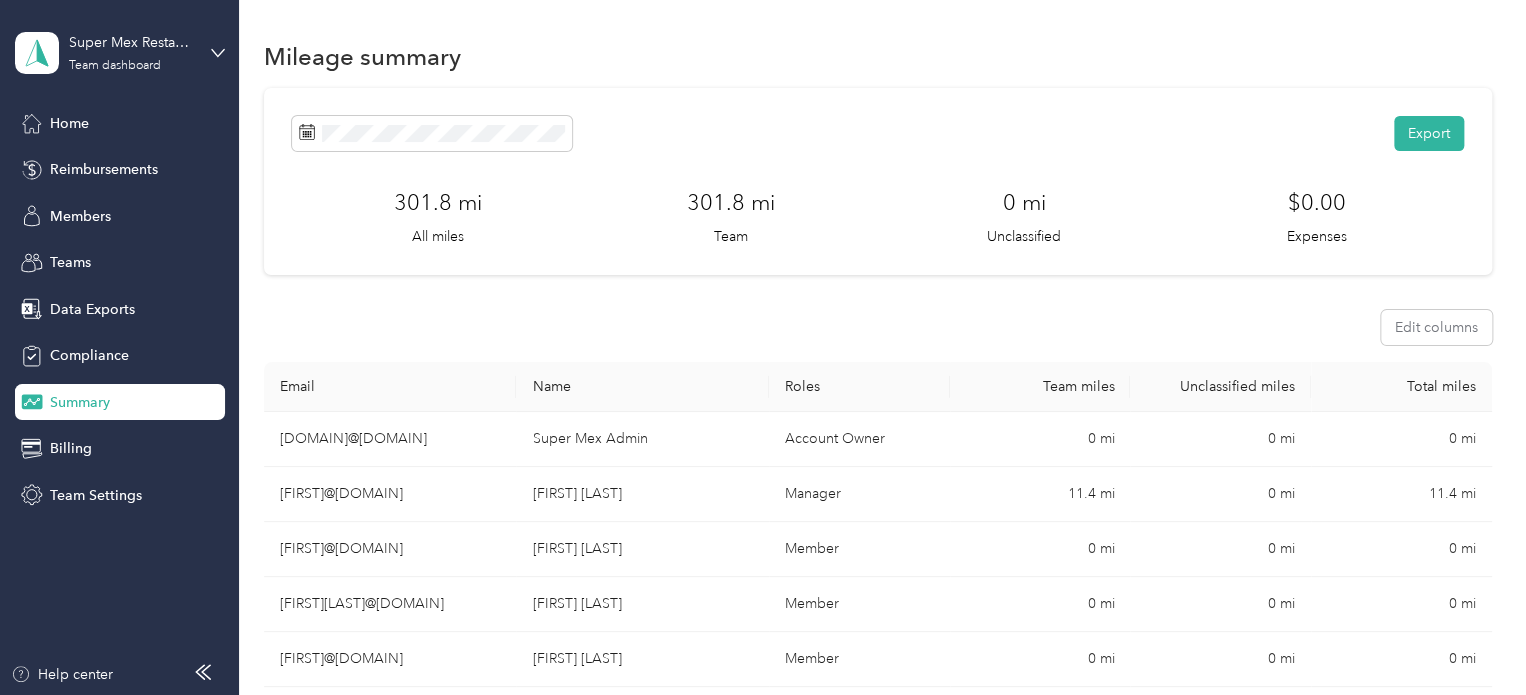 click on "[NUMBER] [UNIT]" at bounding box center [731, 216] 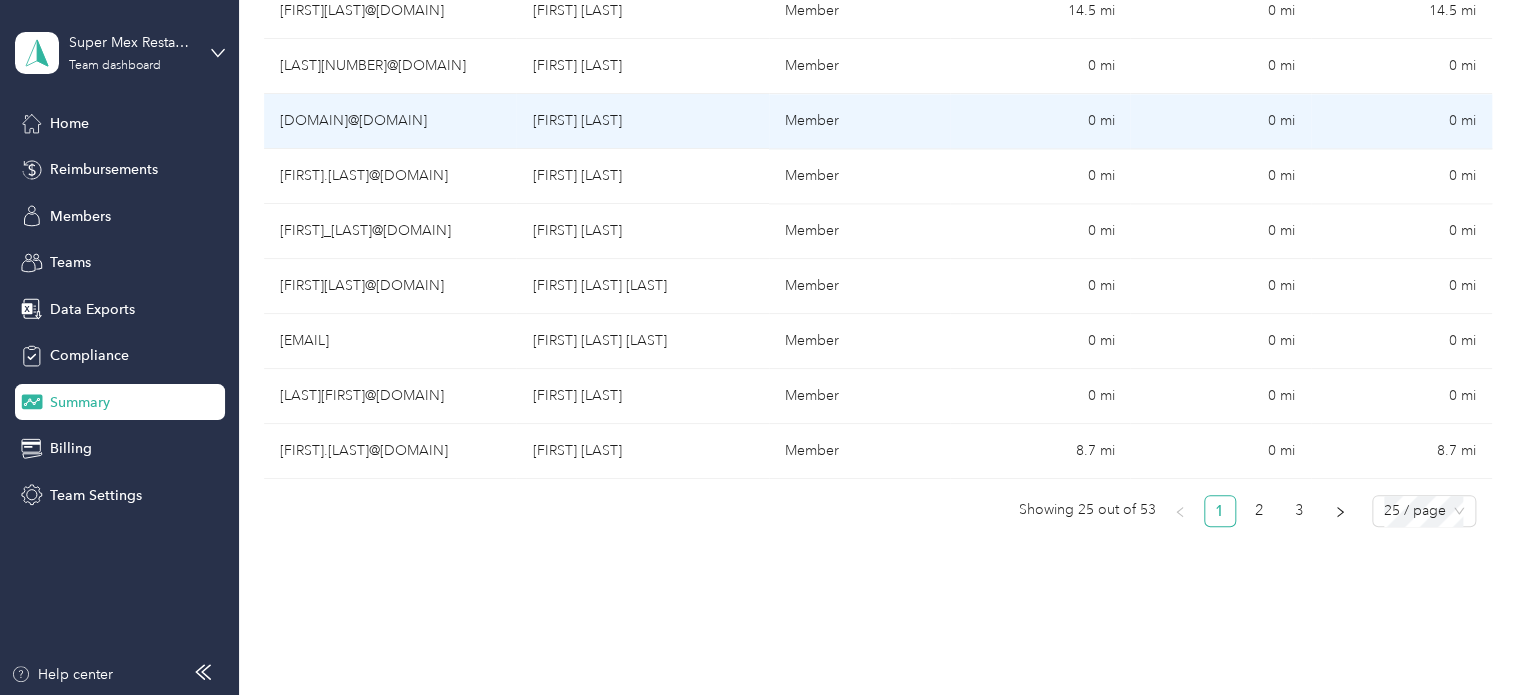 scroll, scrollTop: 1441, scrollLeft: 0, axis: vertical 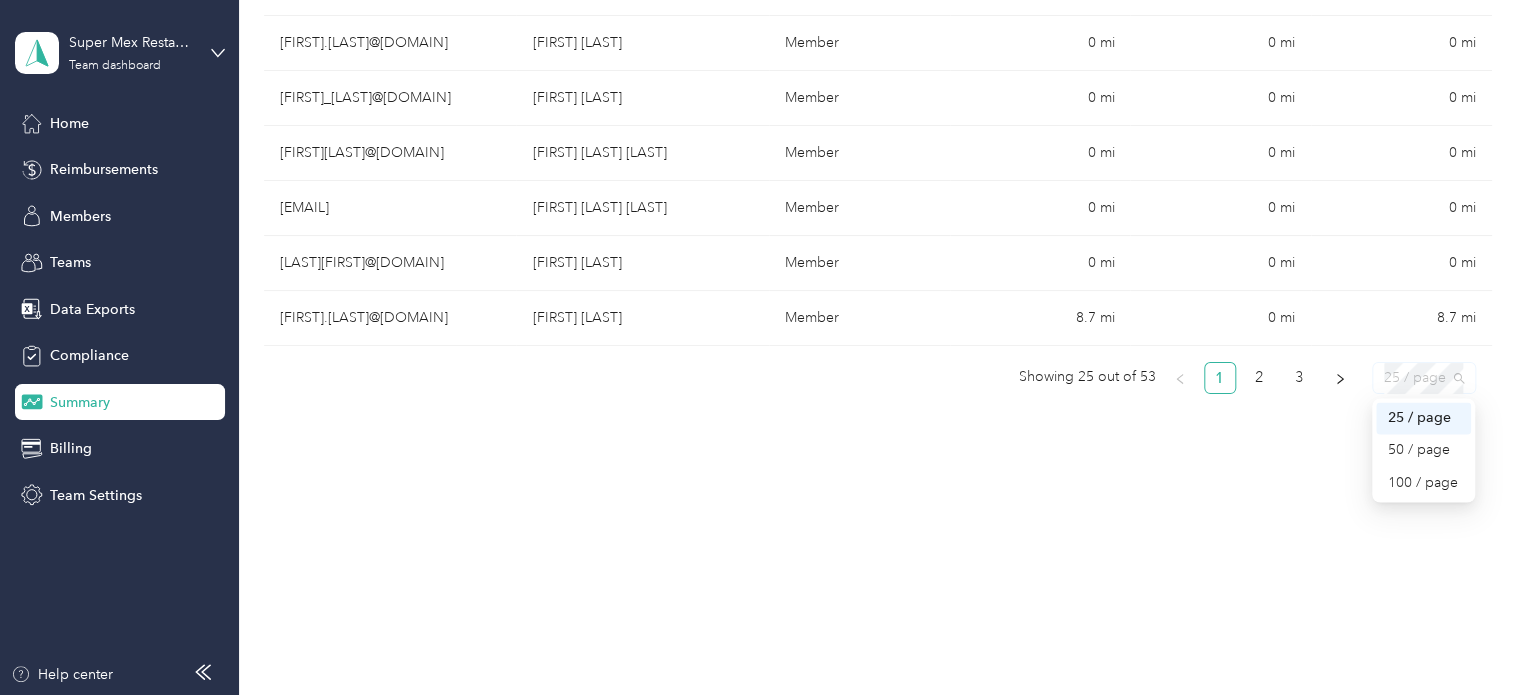 click on "25 / page" at bounding box center (1424, 378) 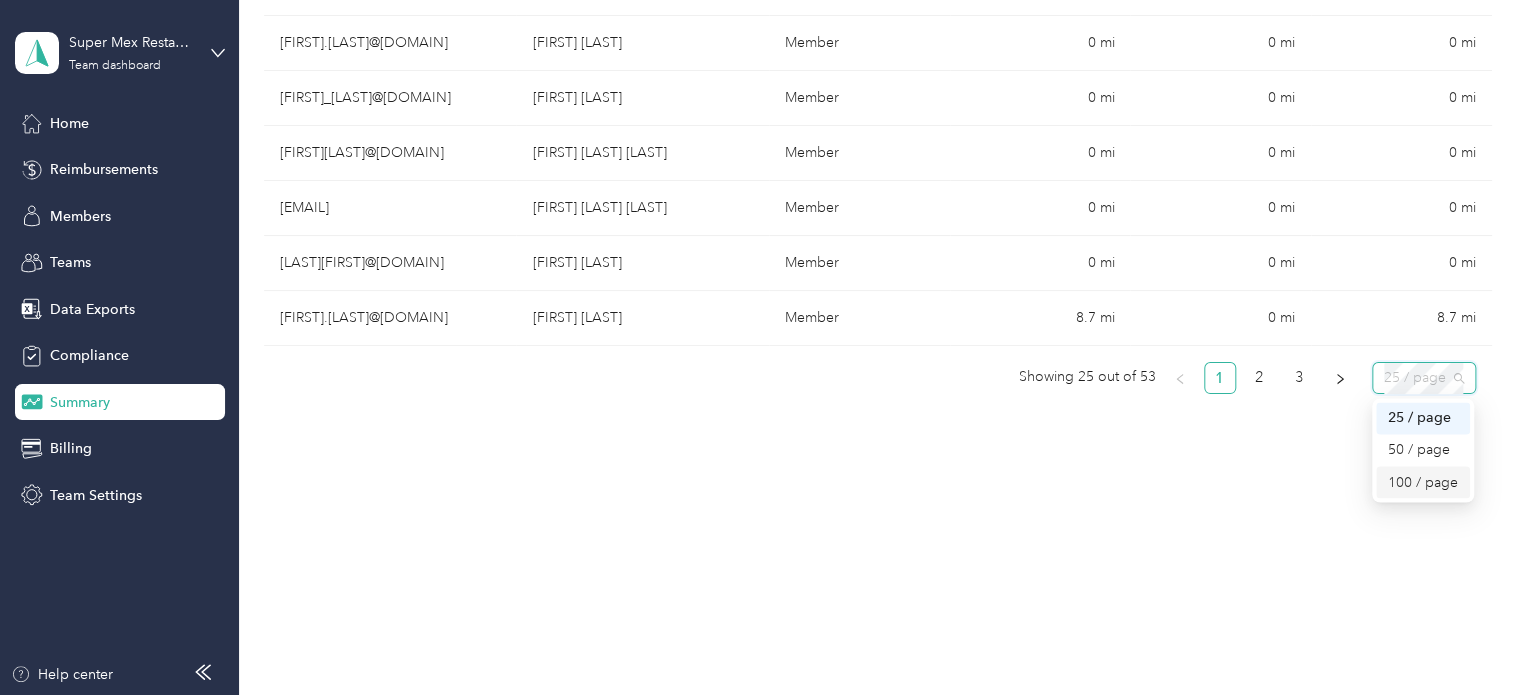 click on "100 / page" at bounding box center (1423, 482) 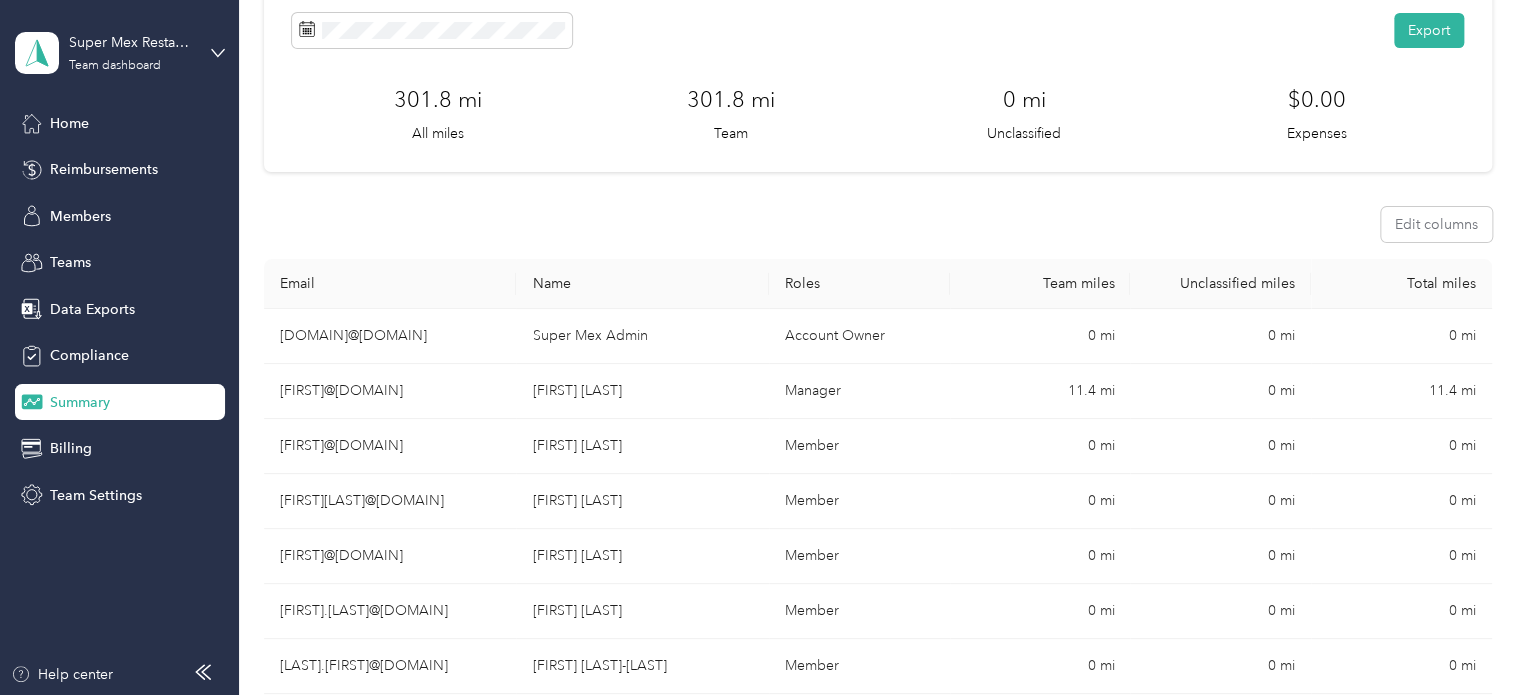 scroll, scrollTop: 0, scrollLeft: 0, axis: both 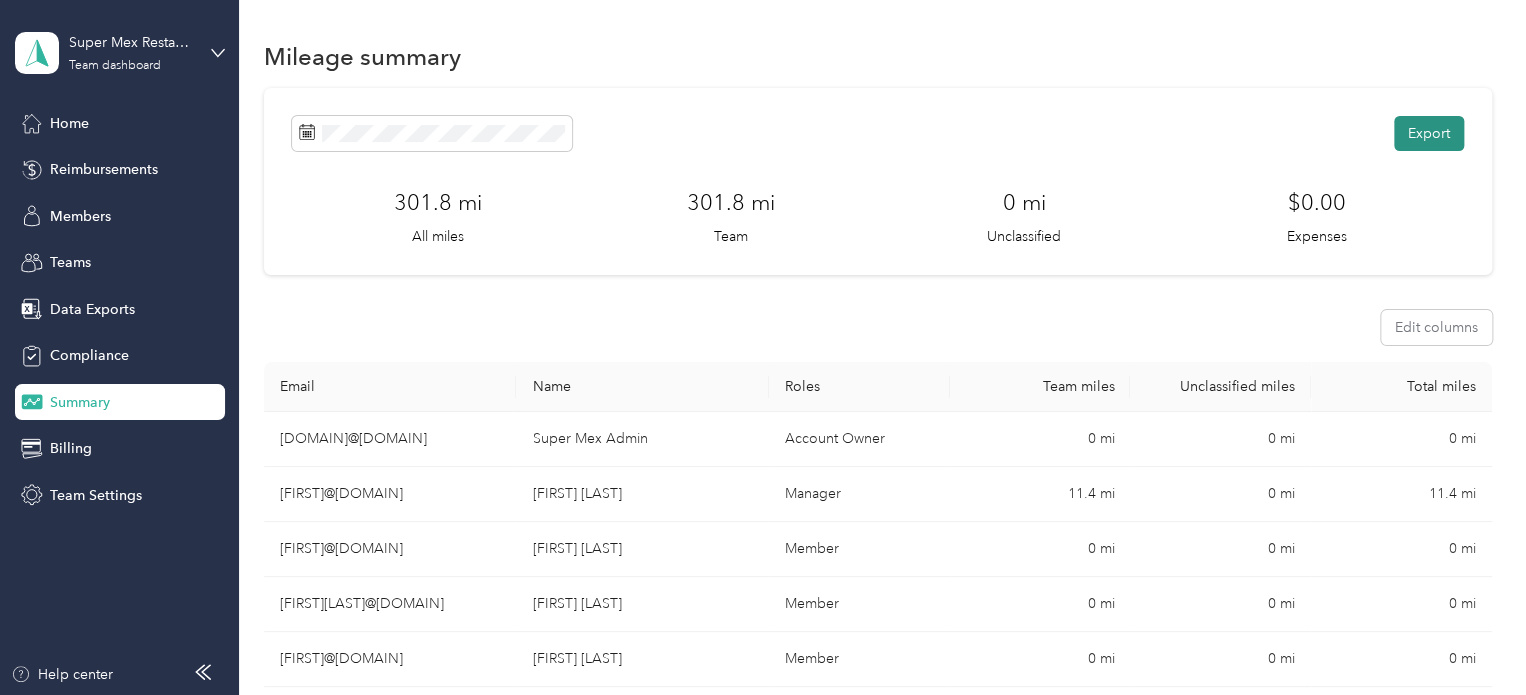 click on "Export" at bounding box center (1429, 133) 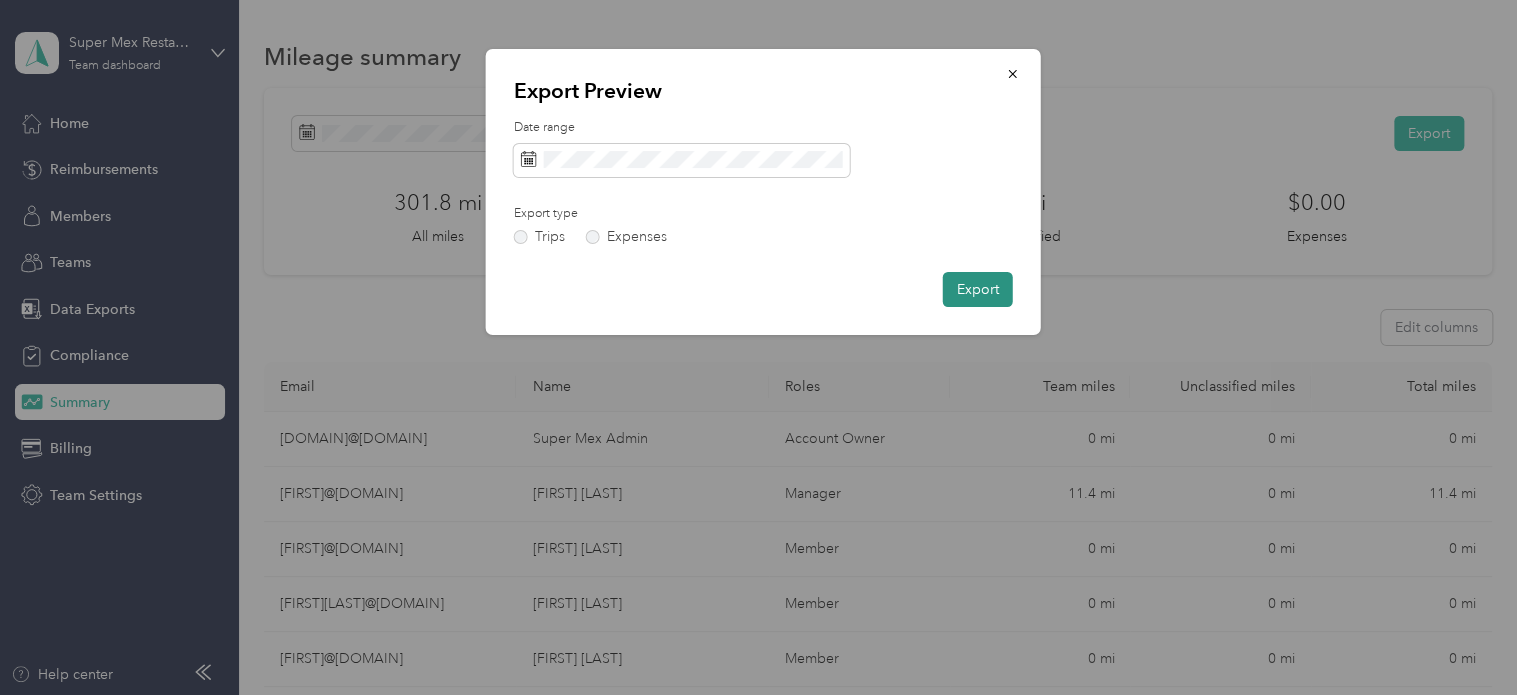 click on "Export" at bounding box center (978, 289) 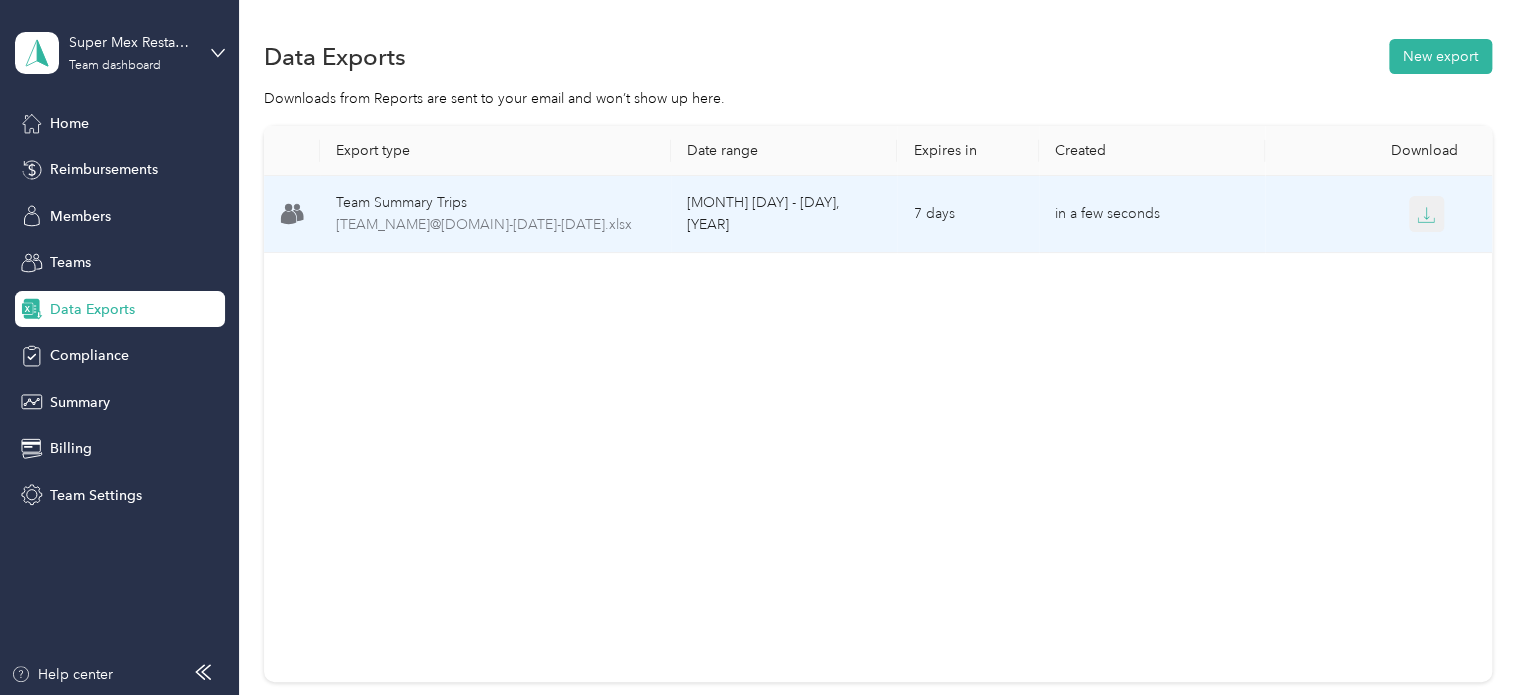 click 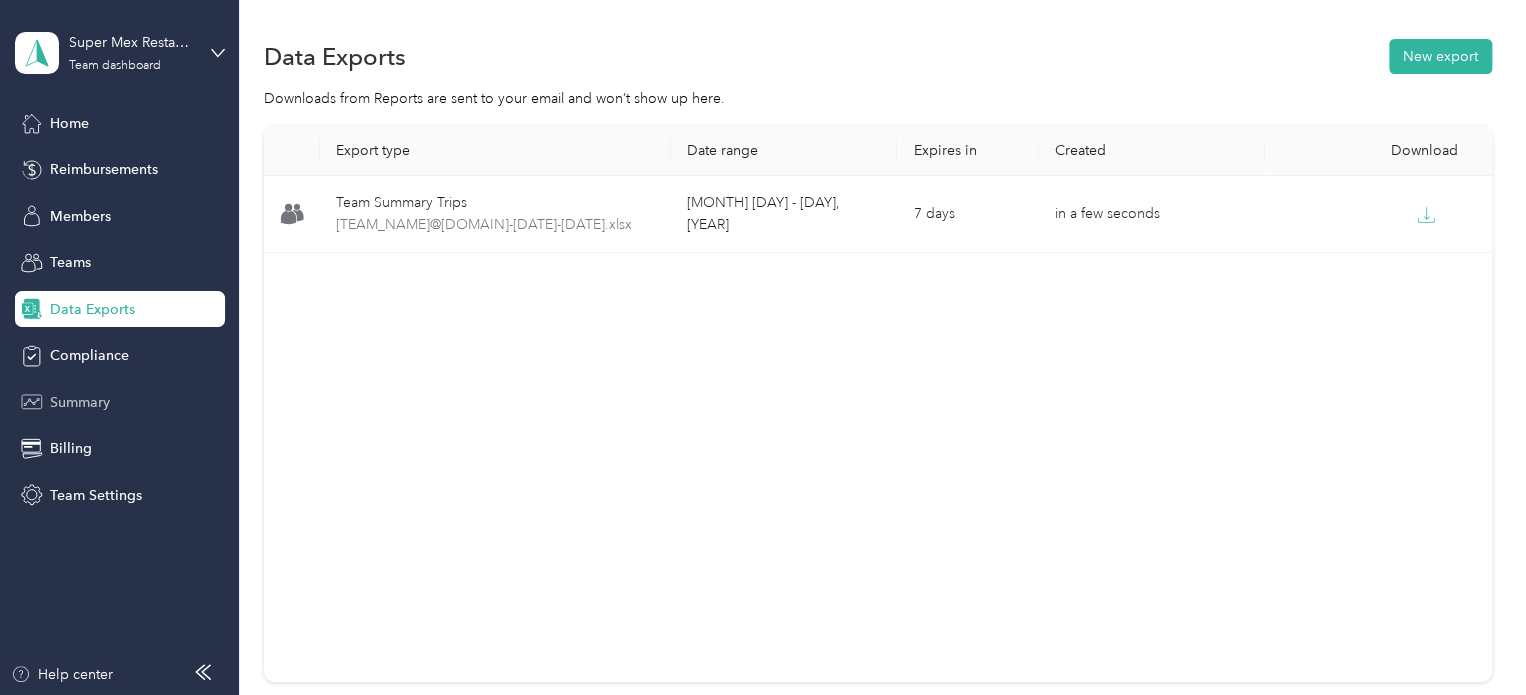 click on "Summary" at bounding box center [120, 402] 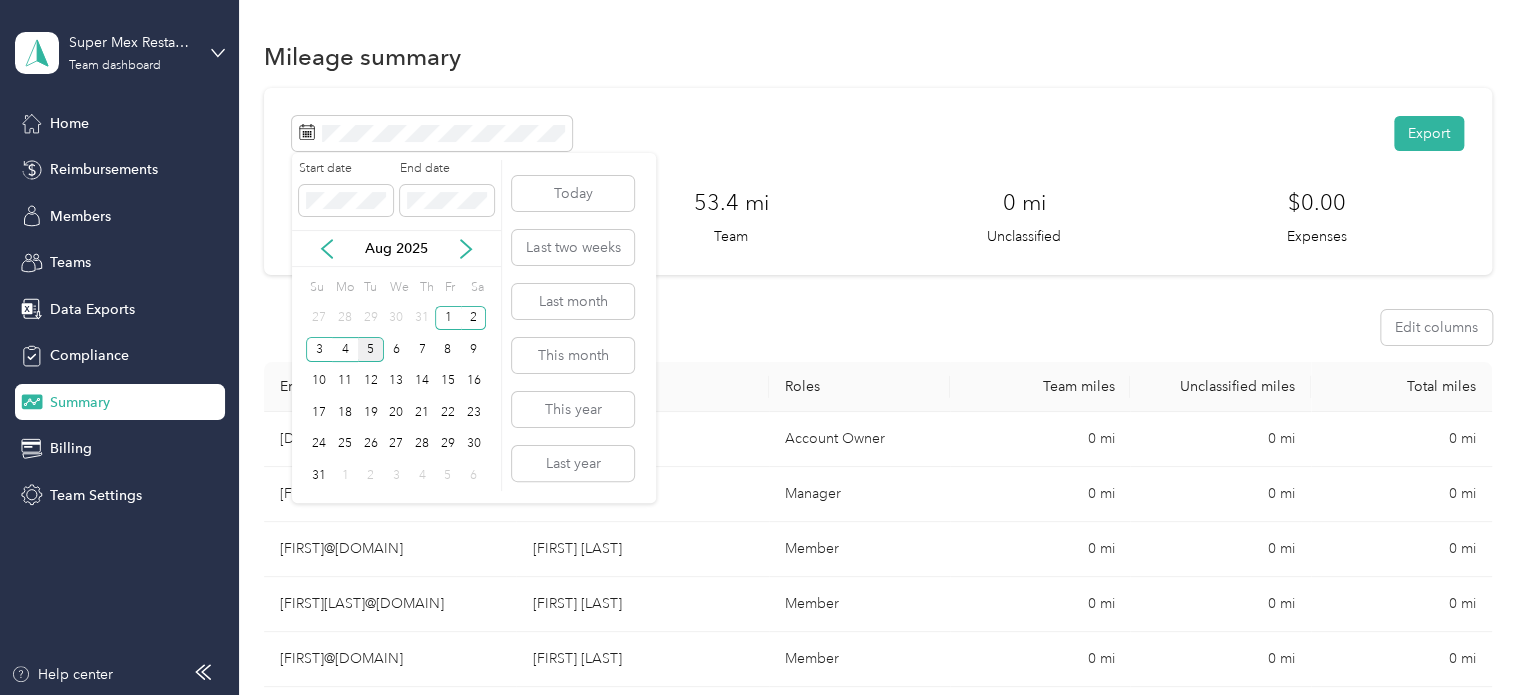 click on "Aug 2025" at bounding box center (396, 248) 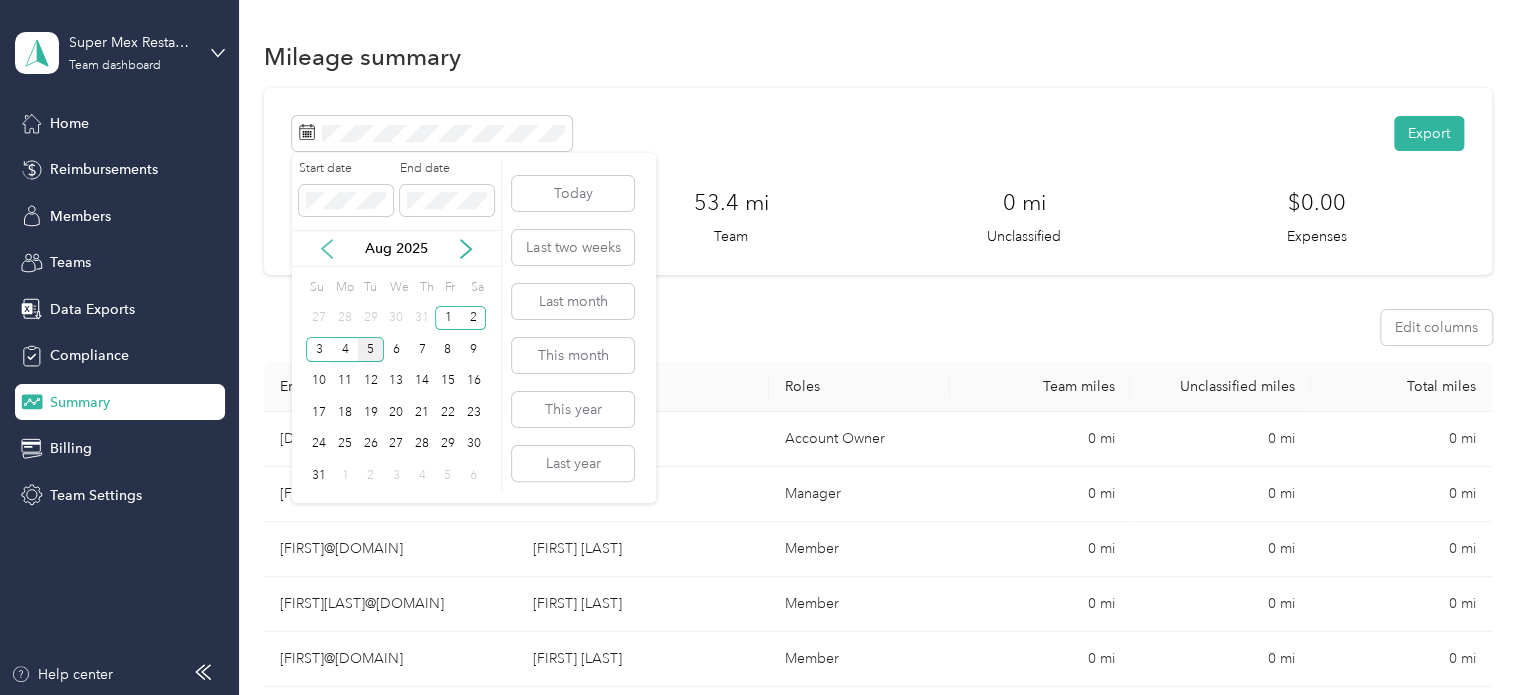 click 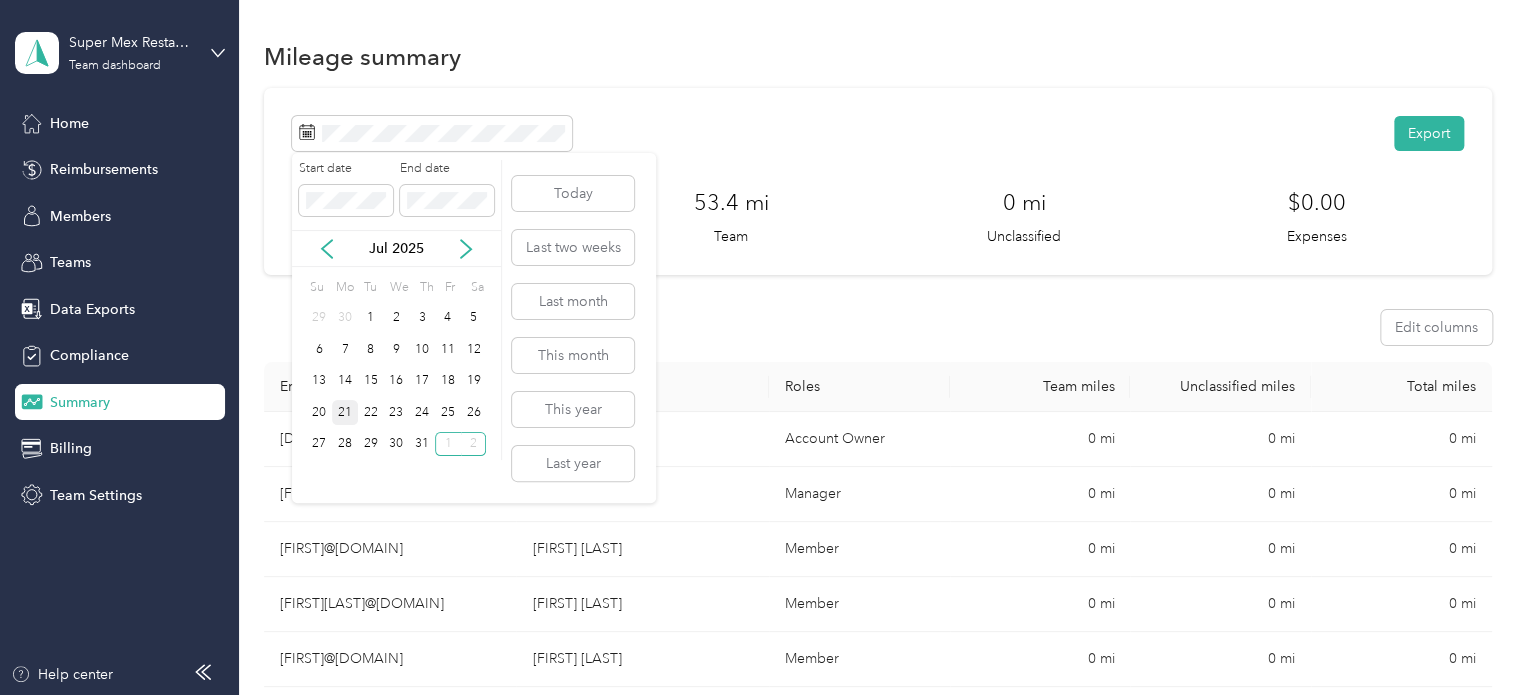click on "21" at bounding box center [345, 412] 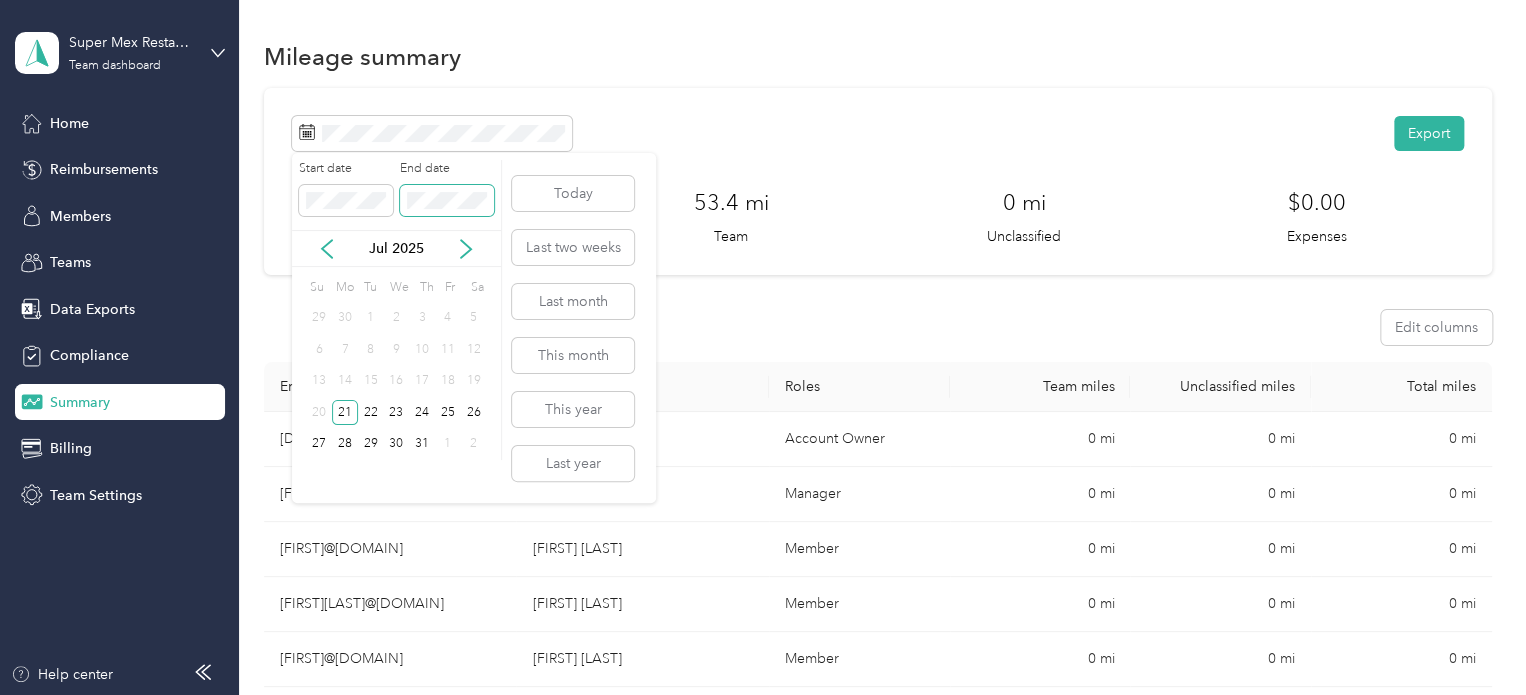 click at bounding box center [447, 201] 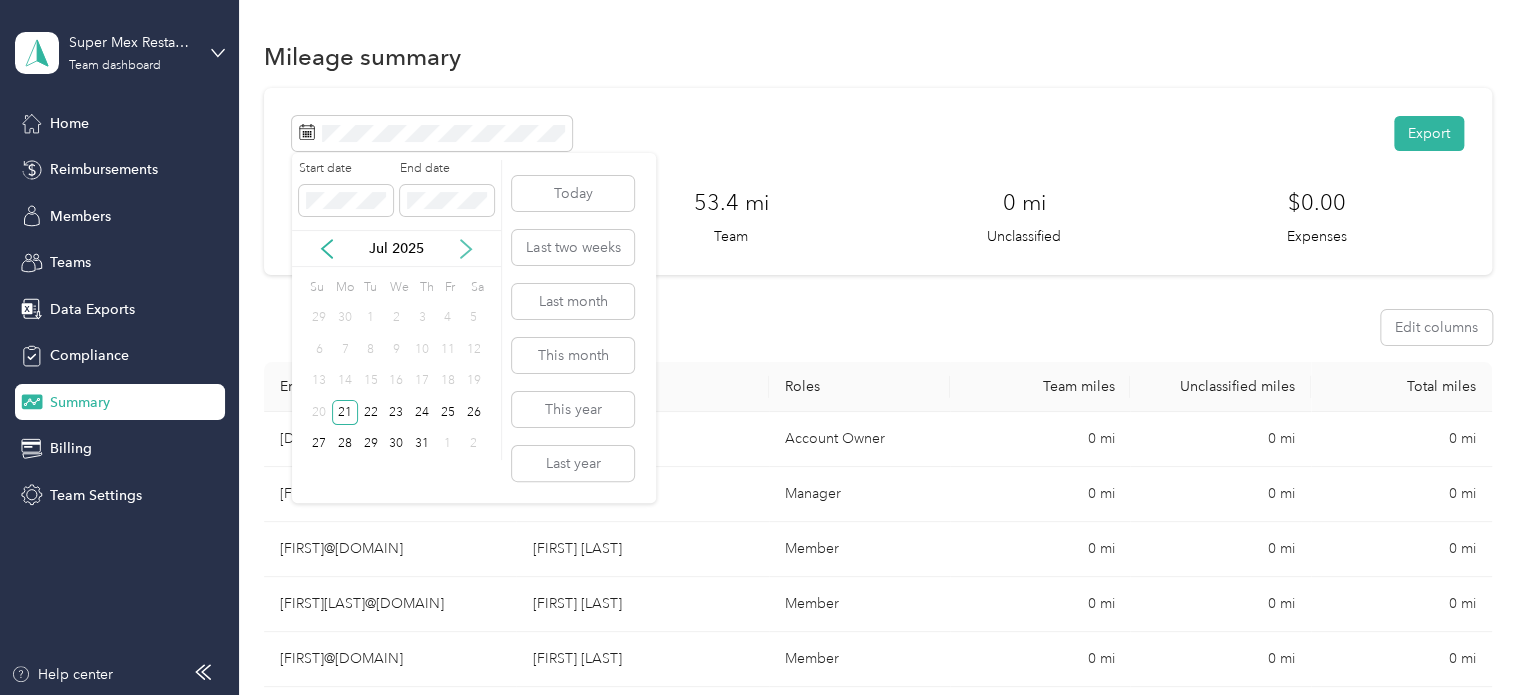 click 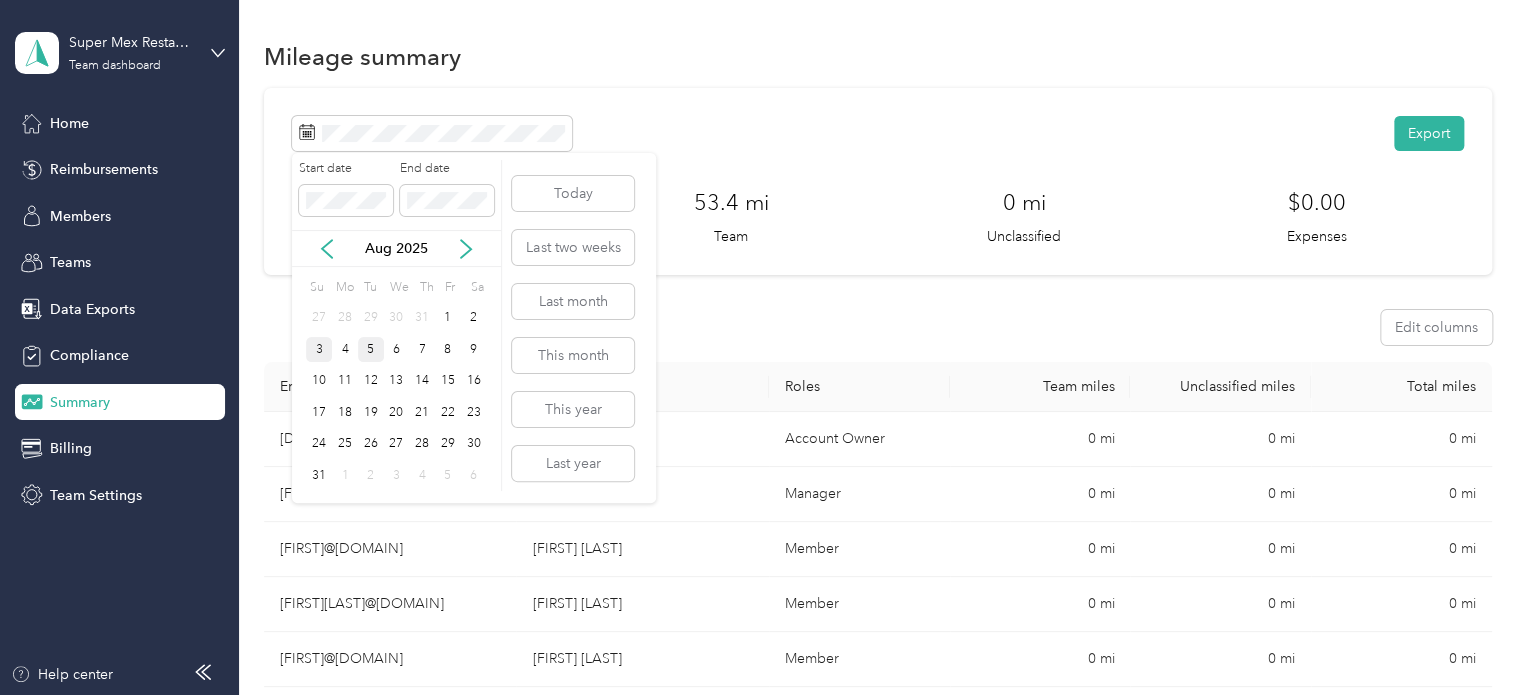 click on "3" at bounding box center (319, 349) 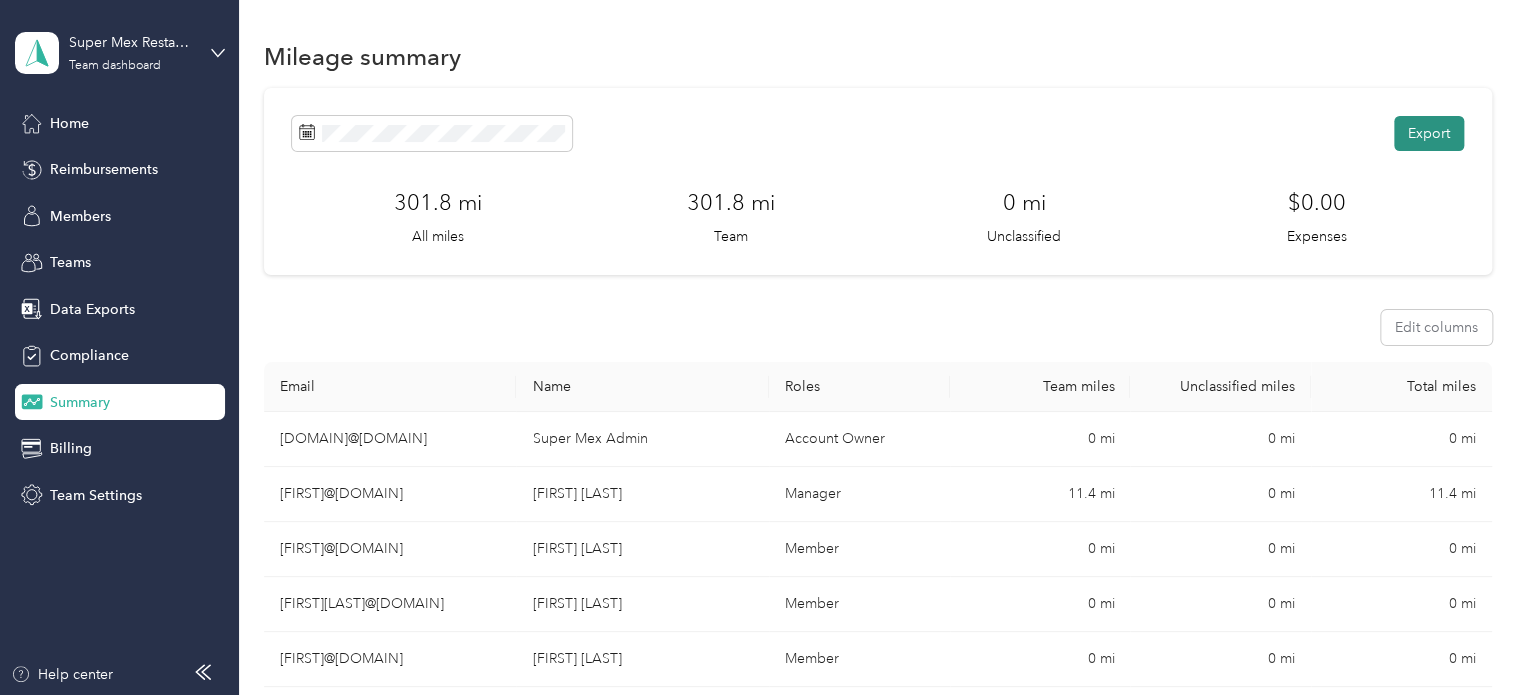 click on "Export" at bounding box center [1429, 133] 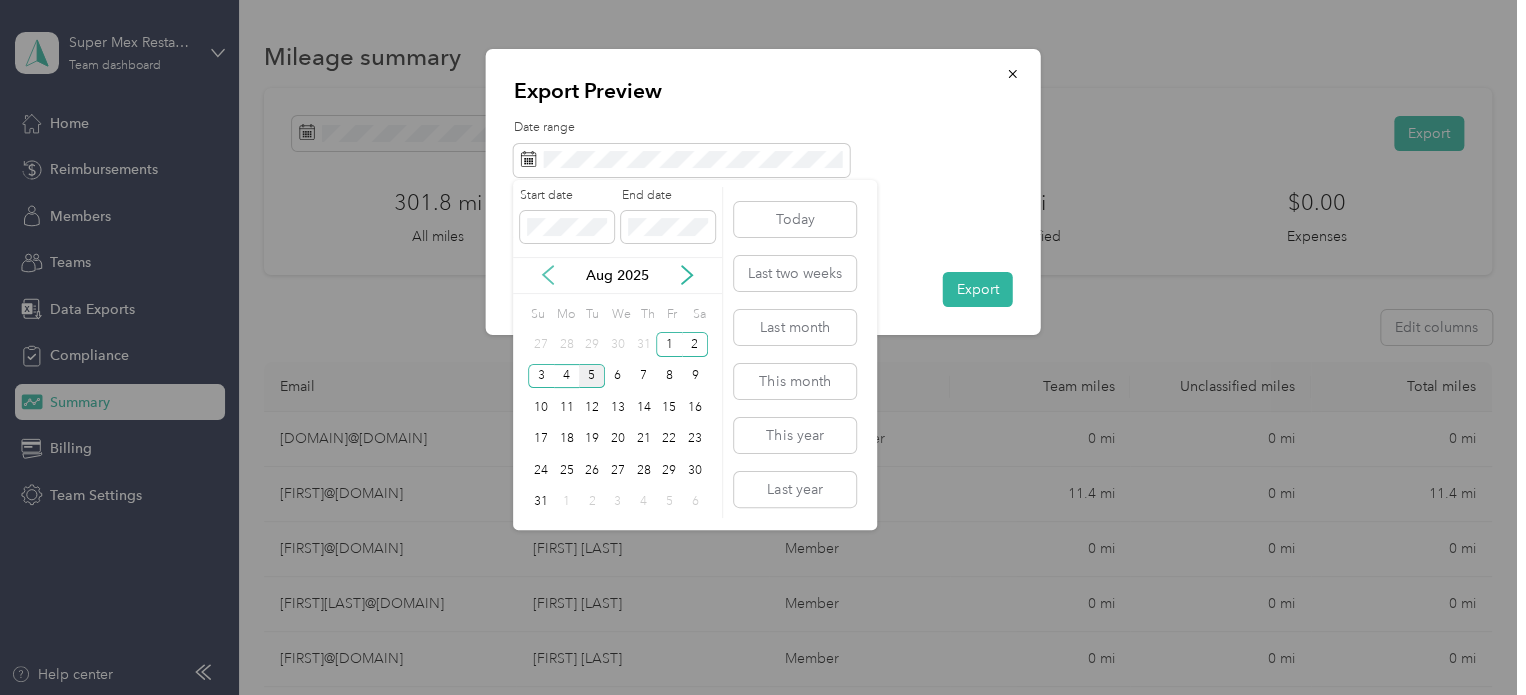 click 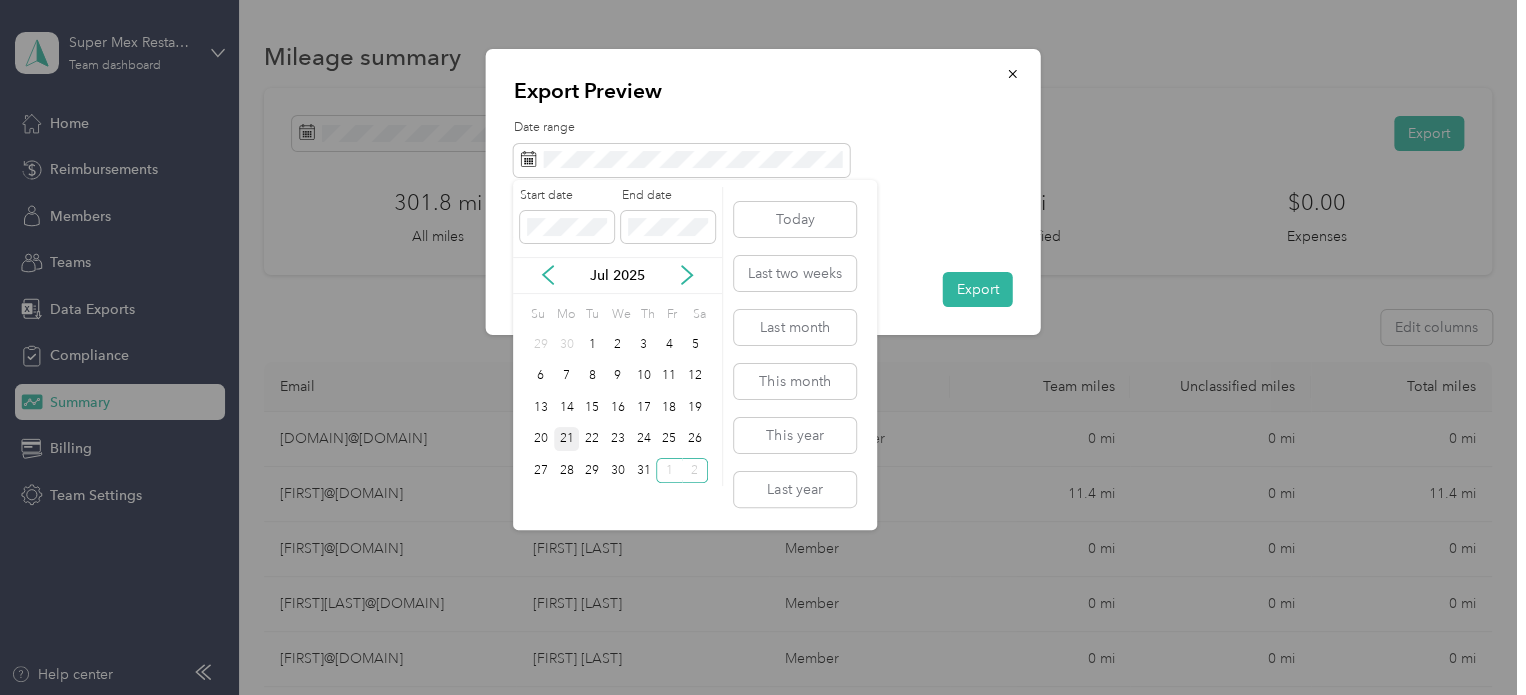 click on "21" at bounding box center [567, 439] 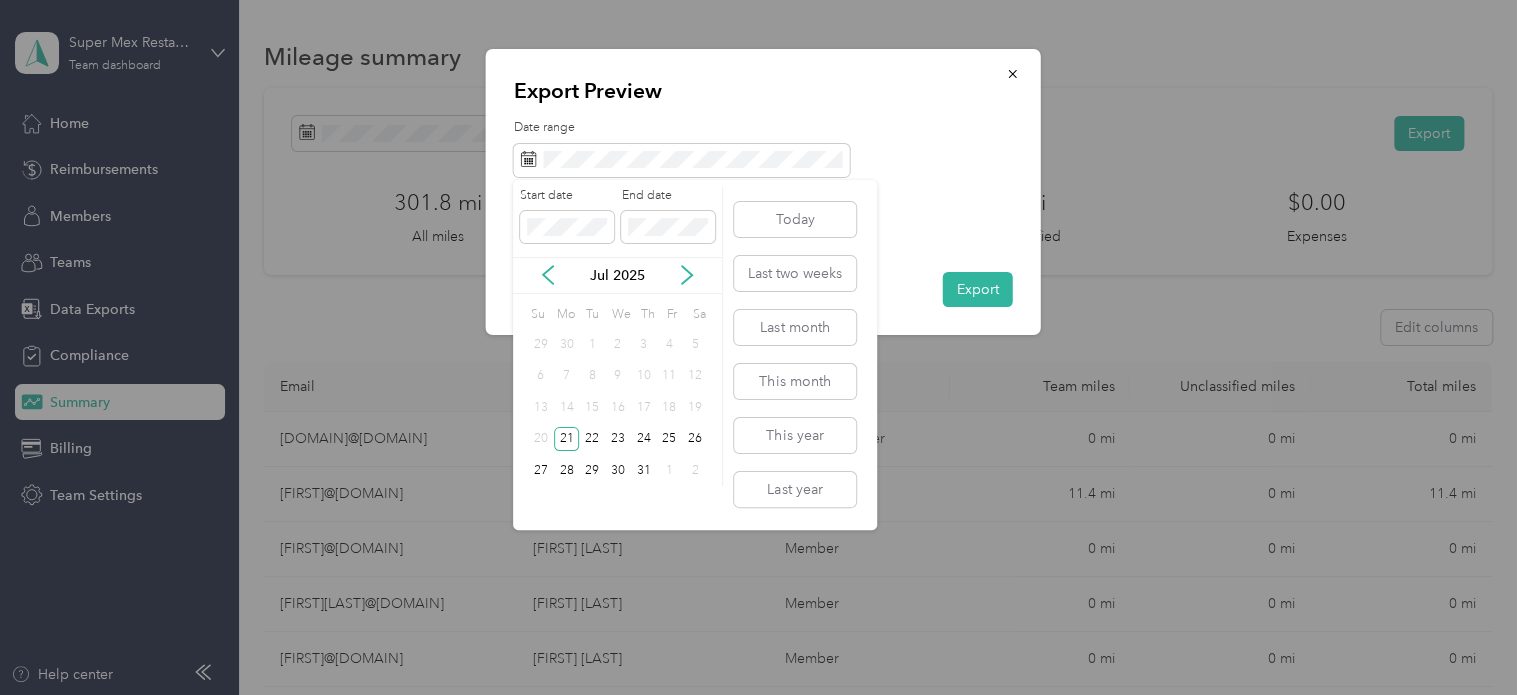 click on "Jul 2025" at bounding box center [617, 275] 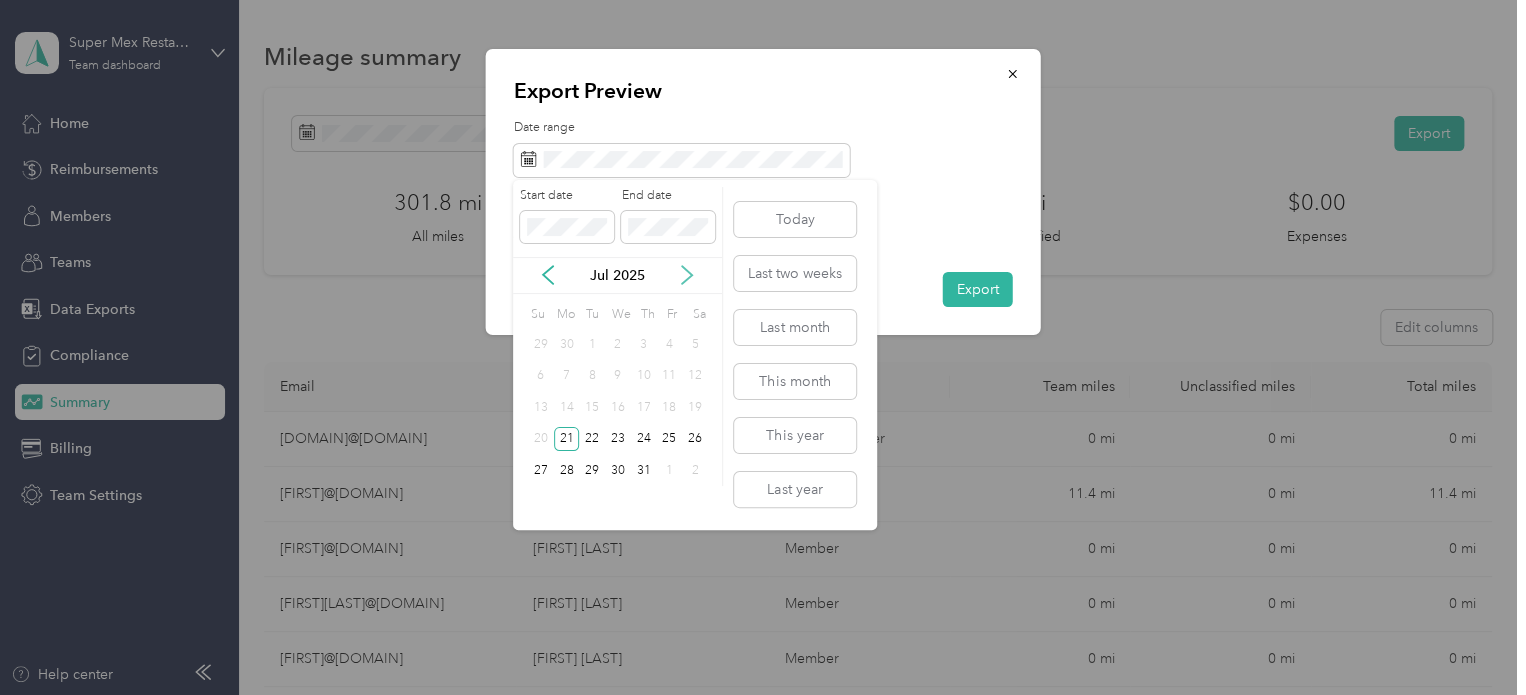 click 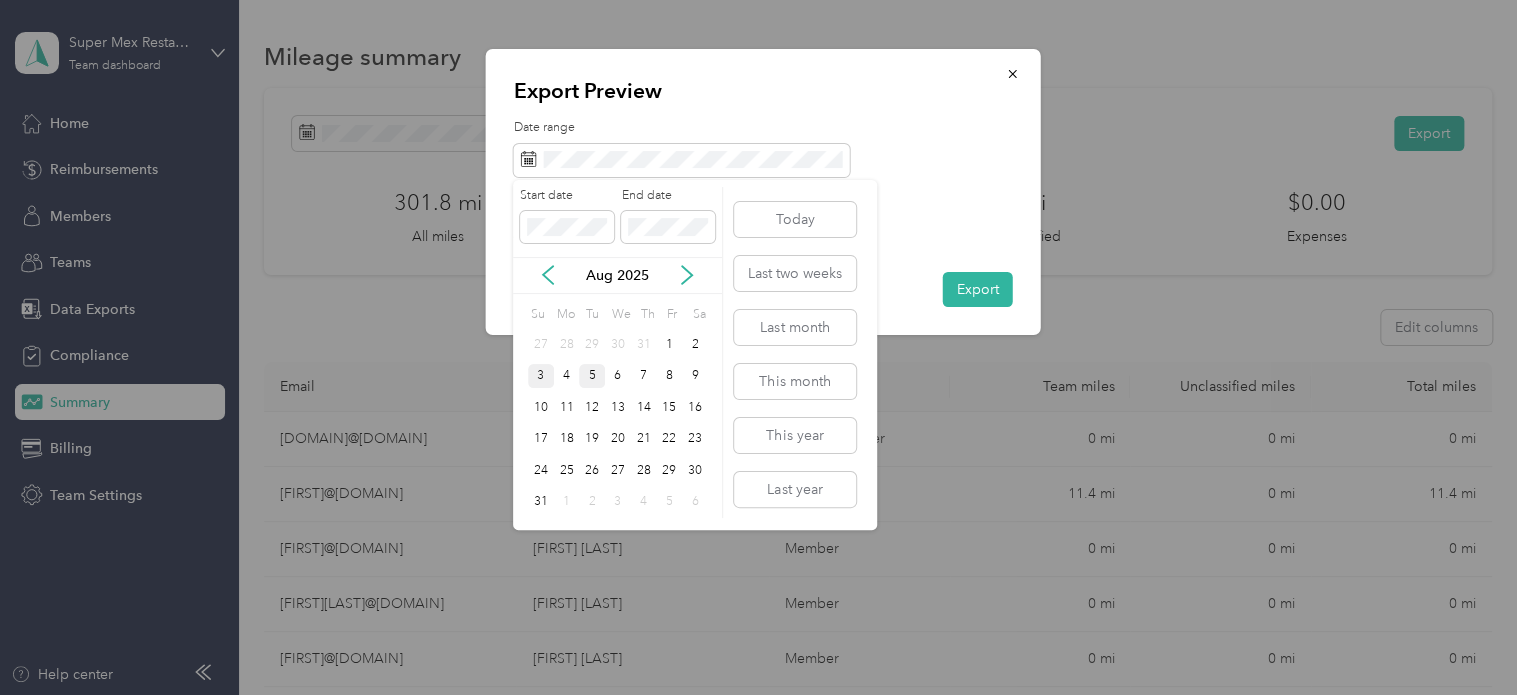 click on "3" at bounding box center [541, 376] 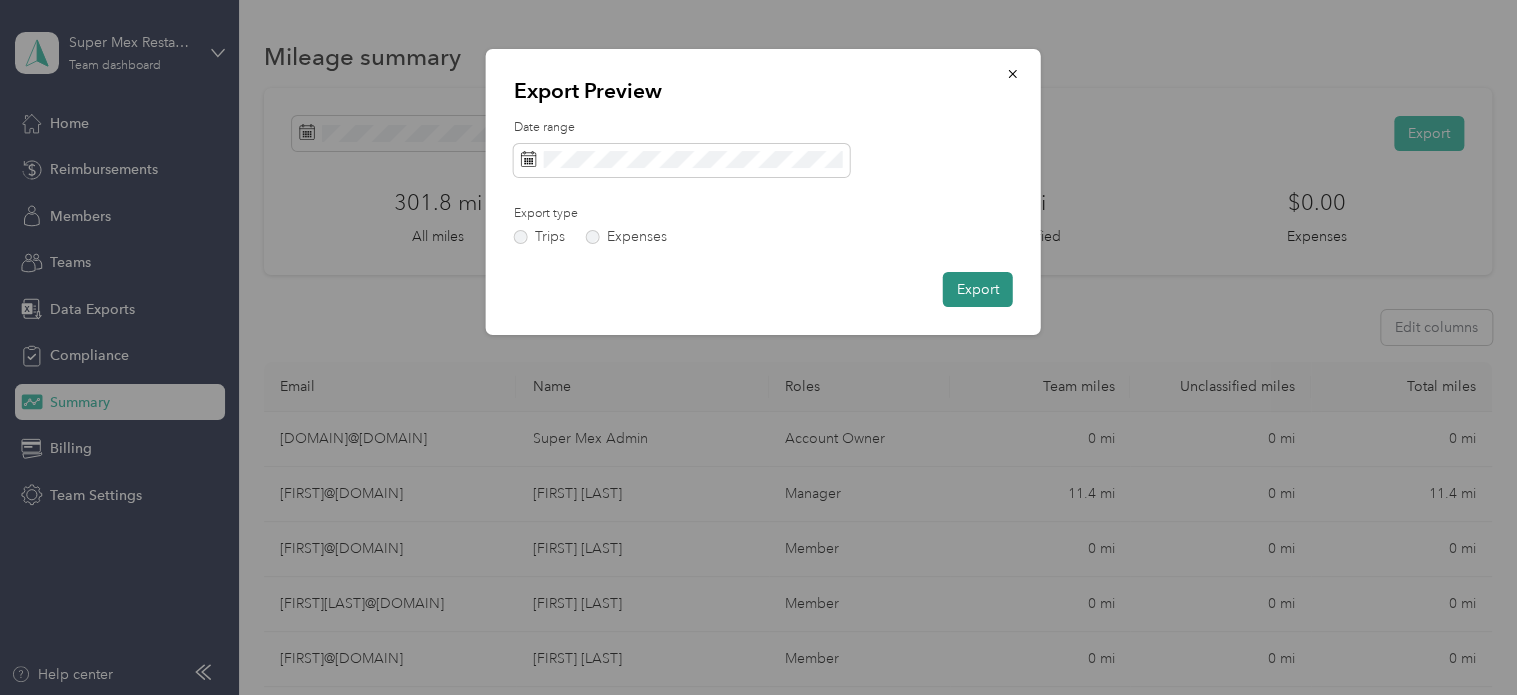 click on "Export" at bounding box center (978, 289) 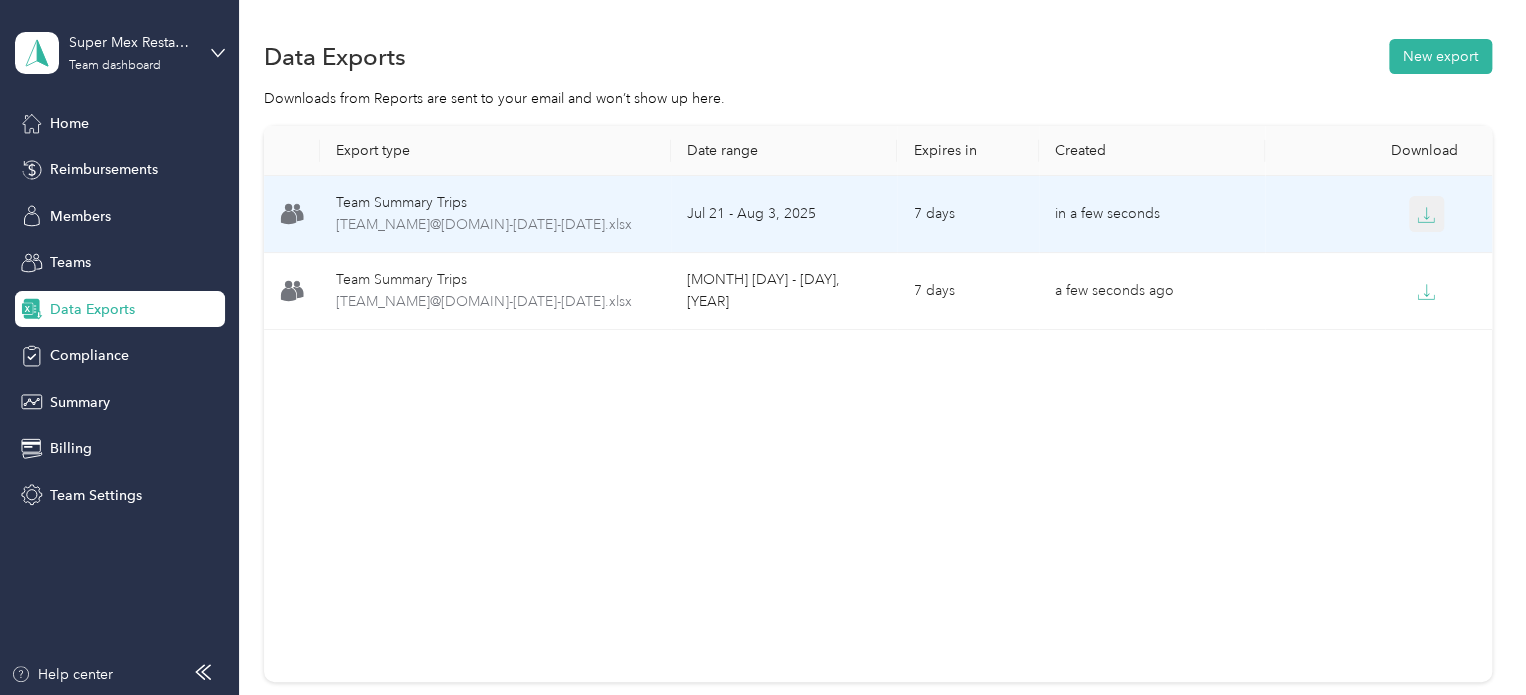 click at bounding box center (1427, 214) 